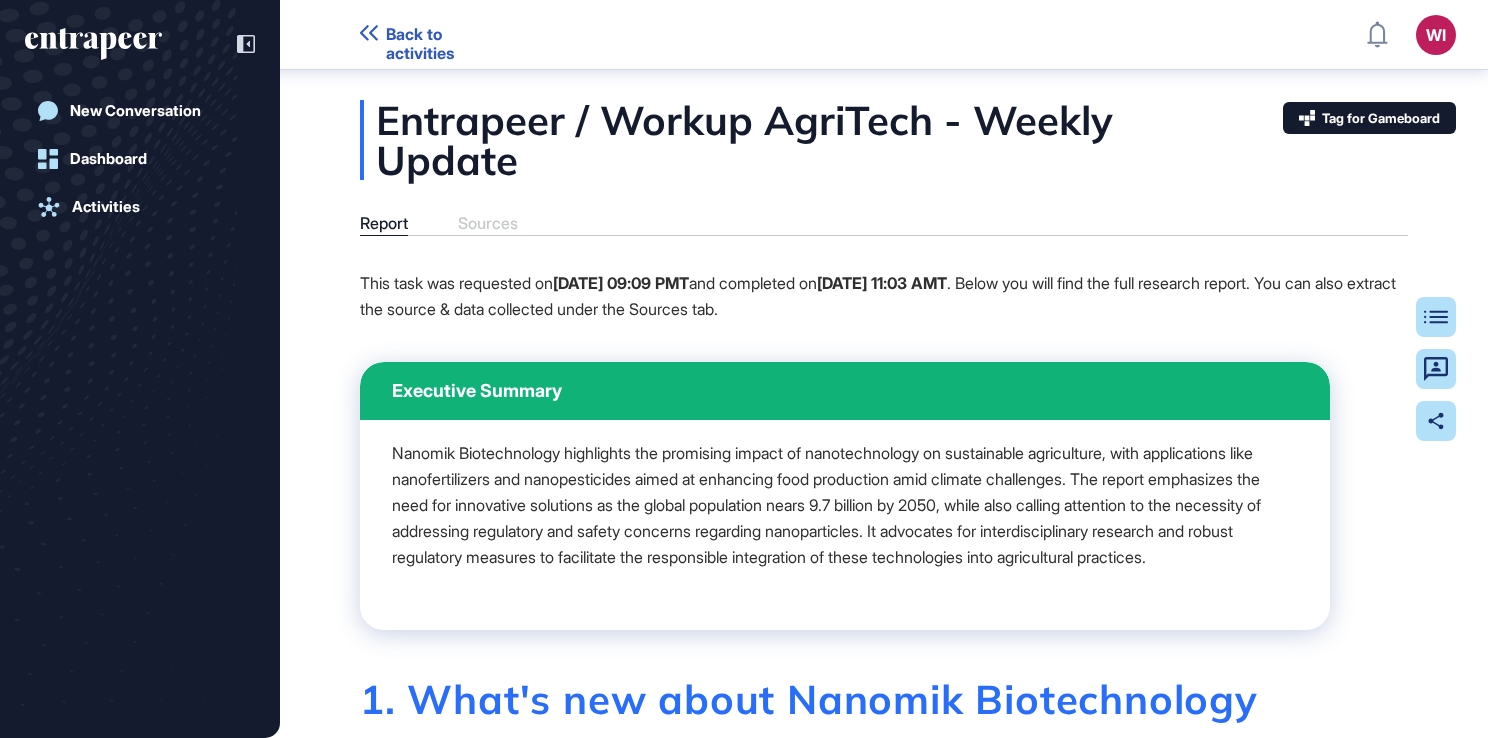 scroll, scrollTop: 0, scrollLeft: 0, axis: both 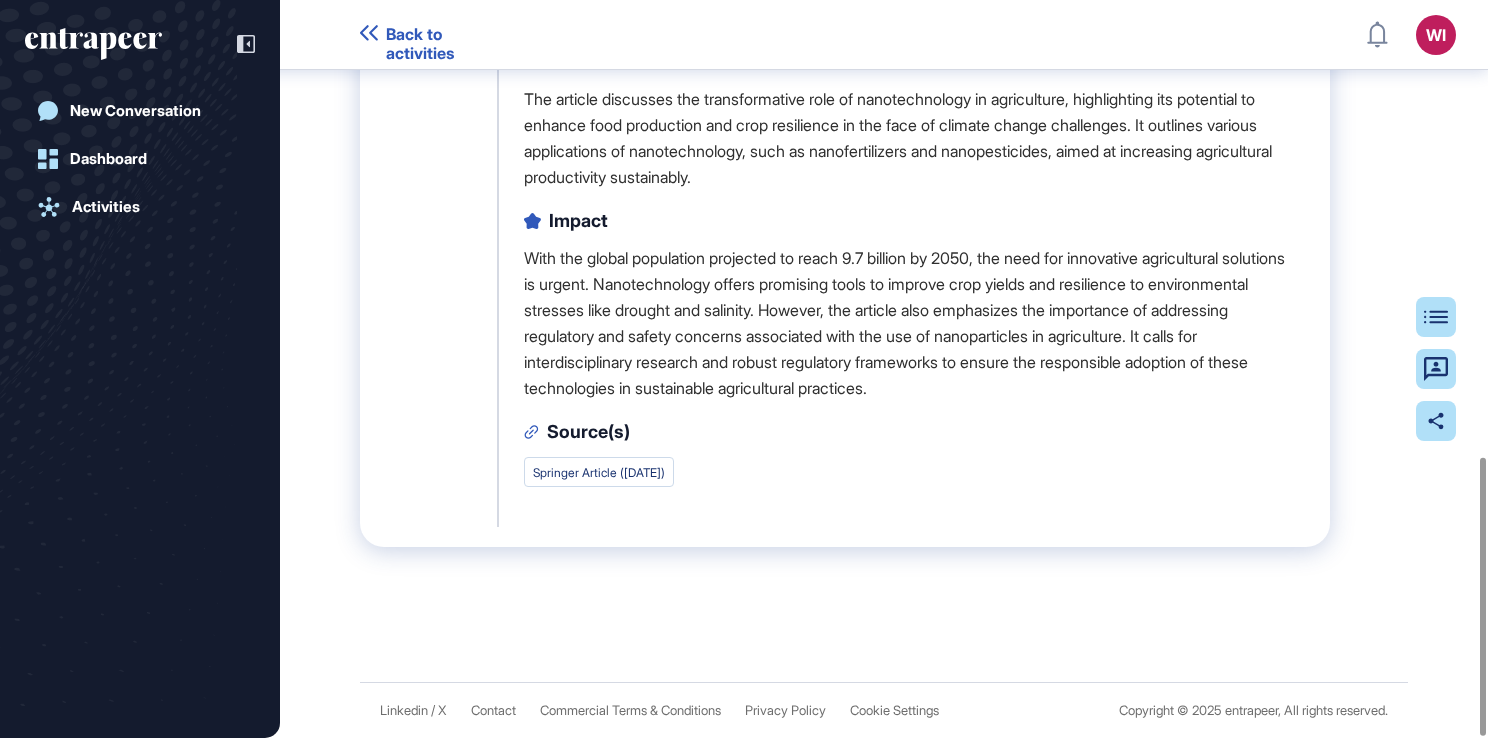 drag, startPoint x: 769, startPoint y: 582, endPoint x: 789, endPoint y: 546, distance: 41.18252 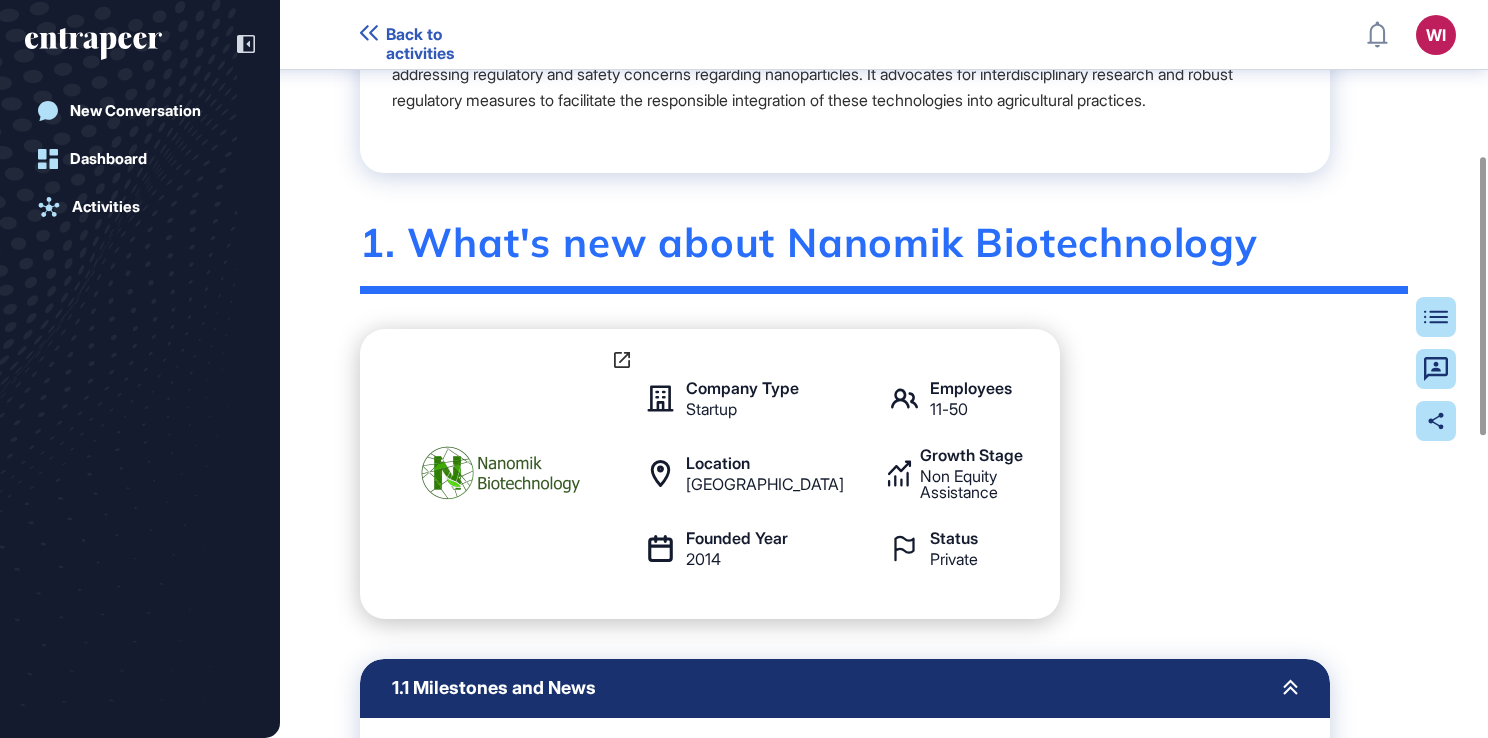 scroll, scrollTop: 413, scrollLeft: 0, axis: vertical 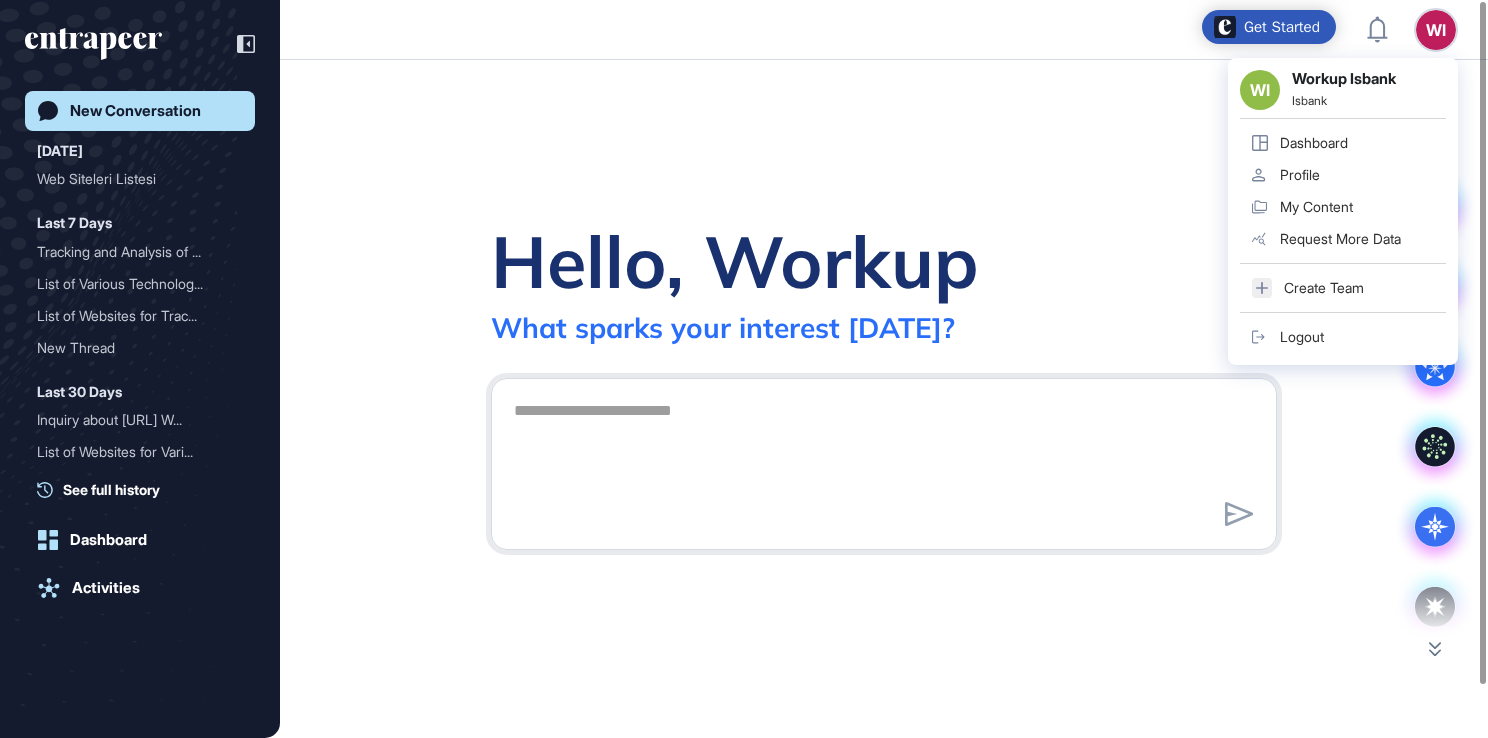 click on "WI" at bounding box center [1436, 30] 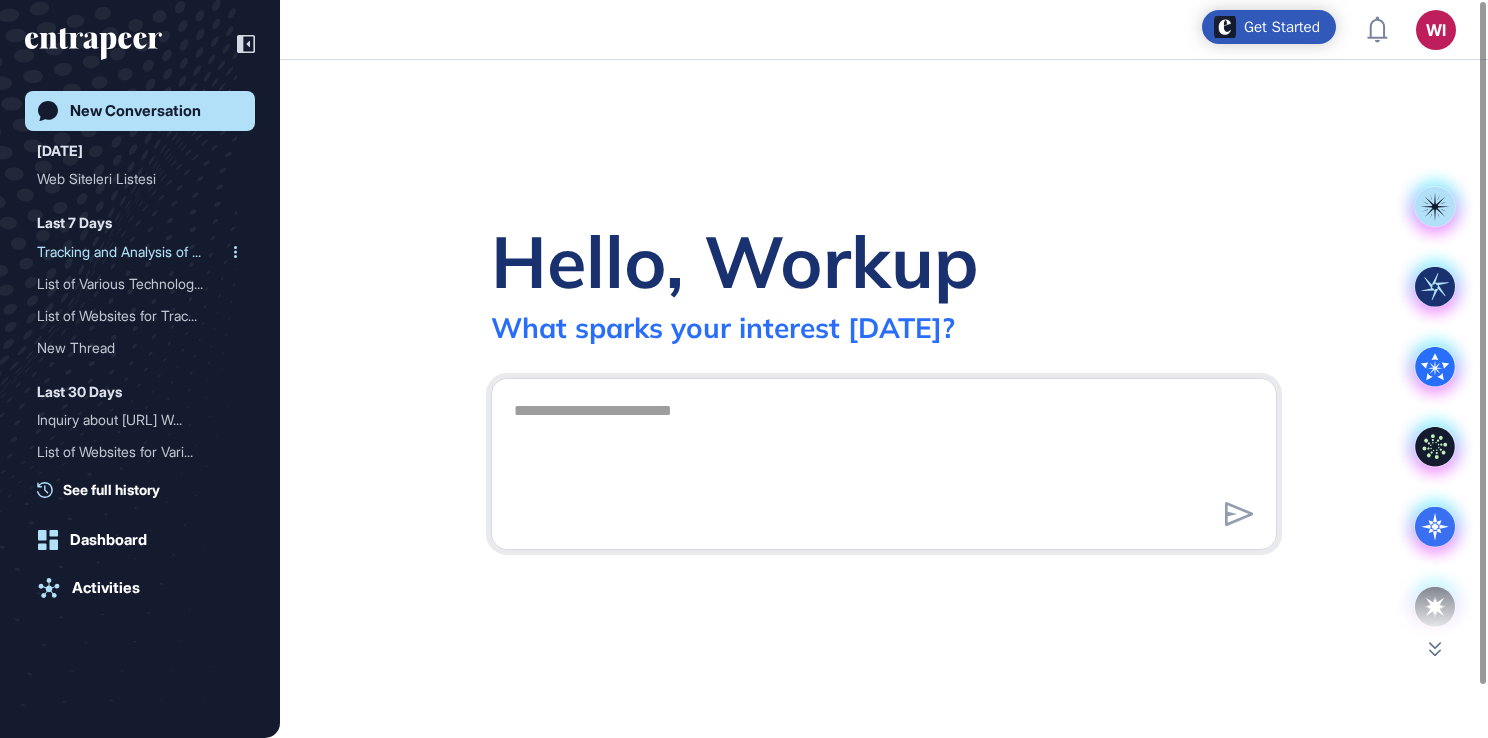 click on "Tracking and Analysis of ..." at bounding box center (132, 252) 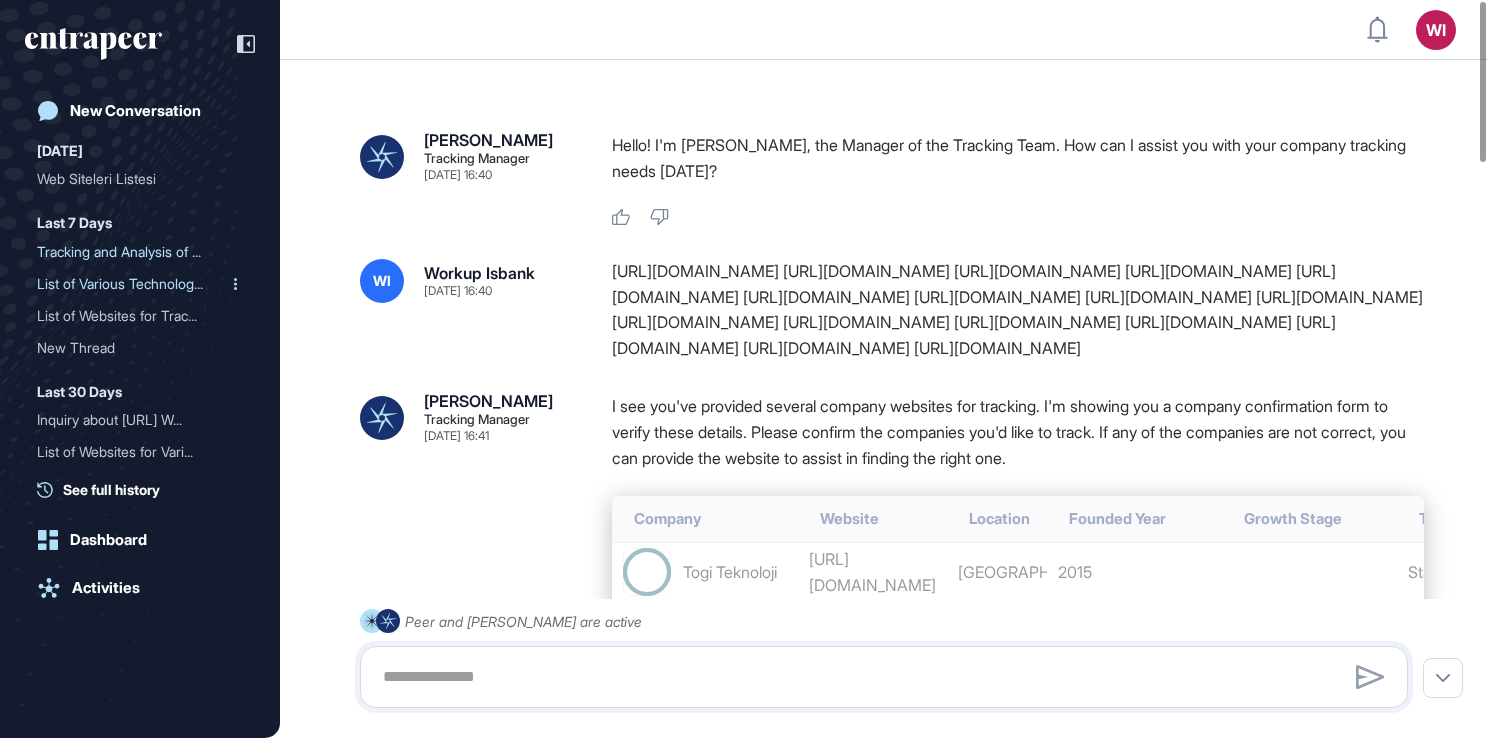 click on "List of Various Technolog..." at bounding box center [132, 284] 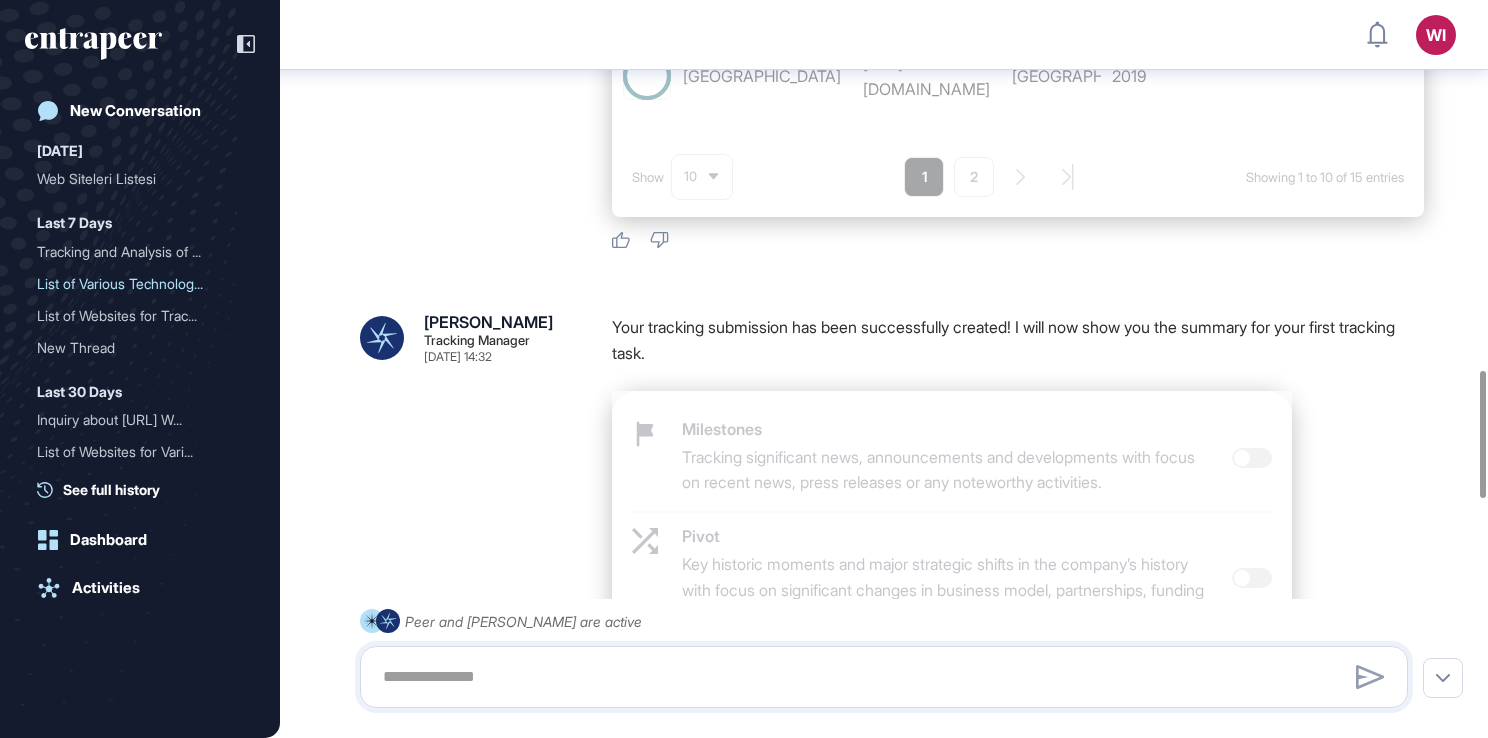 scroll, scrollTop: 2511, scrollLeft: 0, axis: vertical 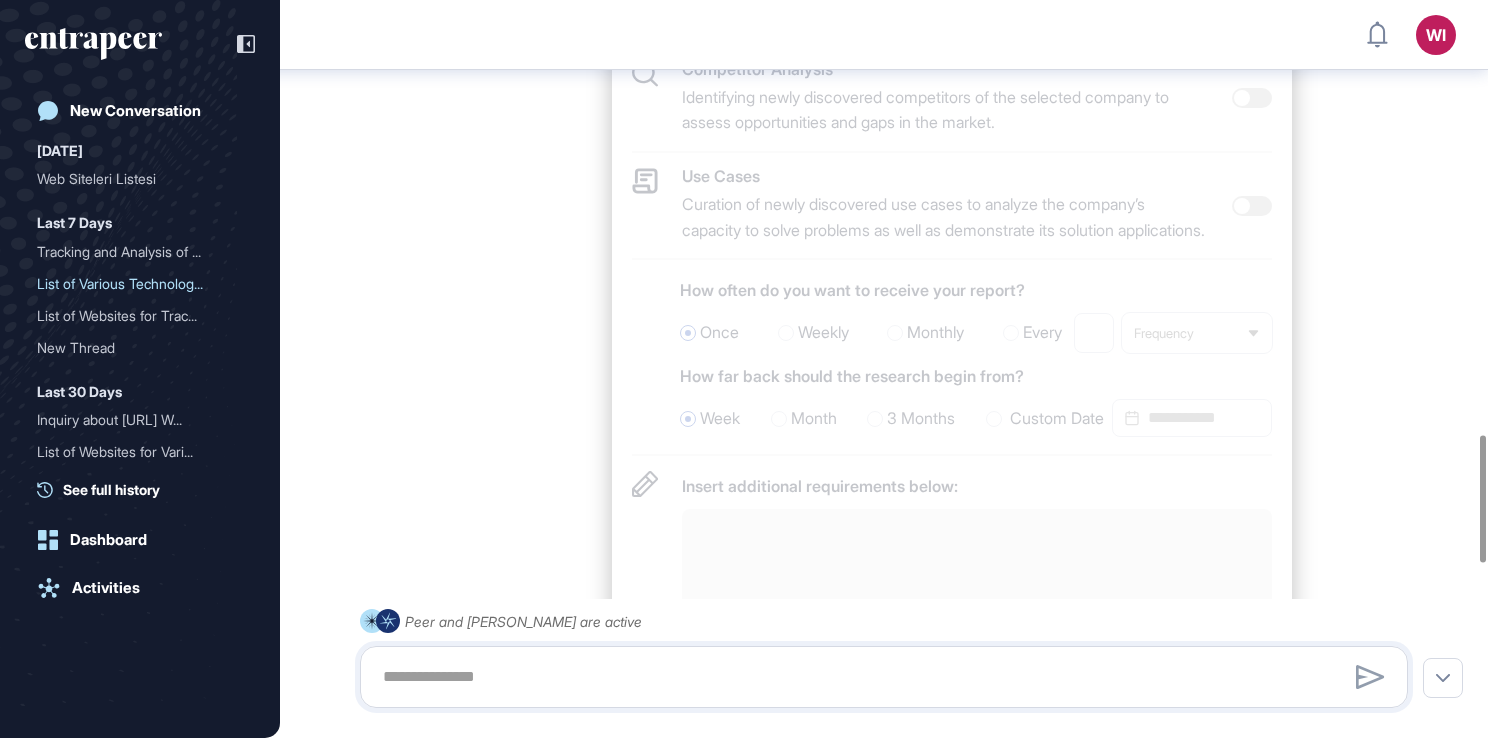 click at bounding box center [140, 44] 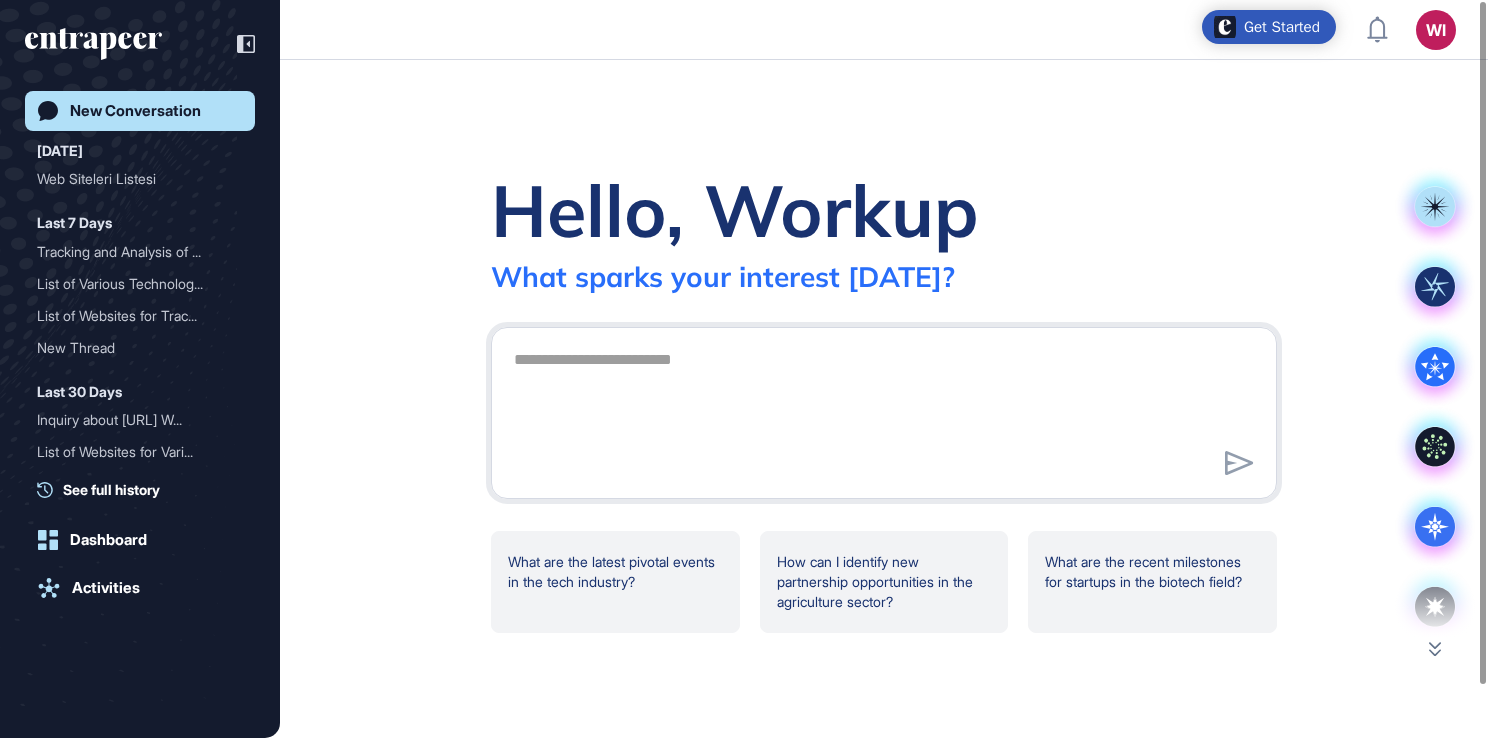 click 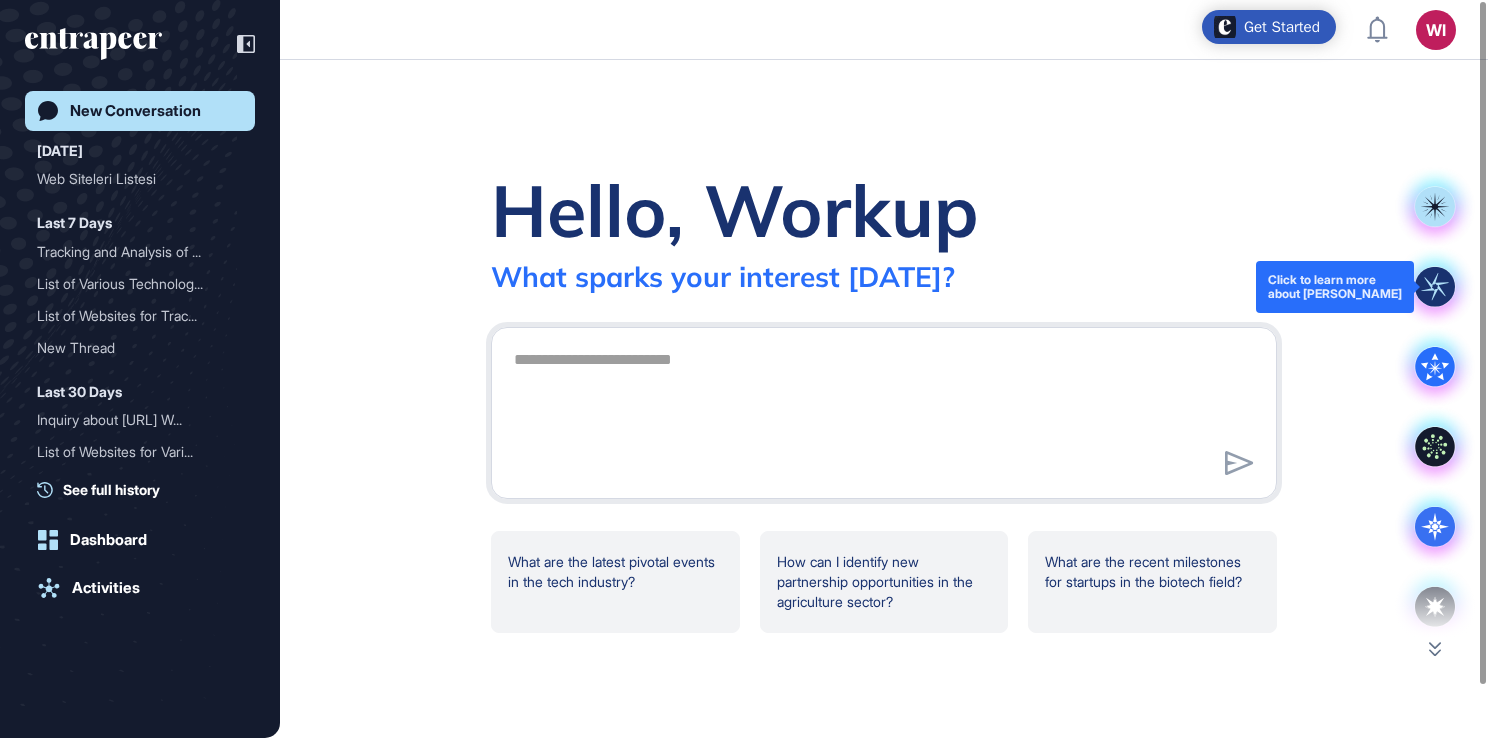 click 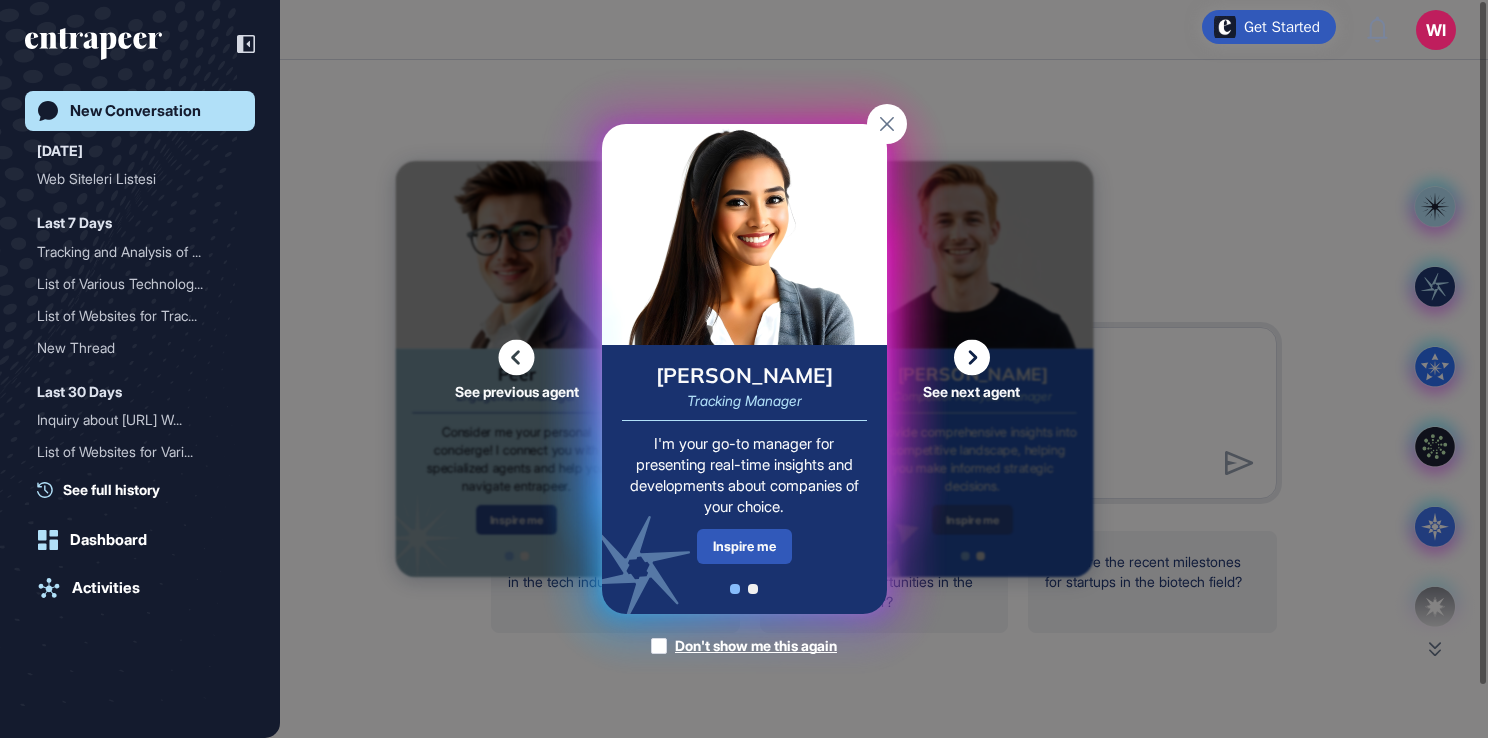 click 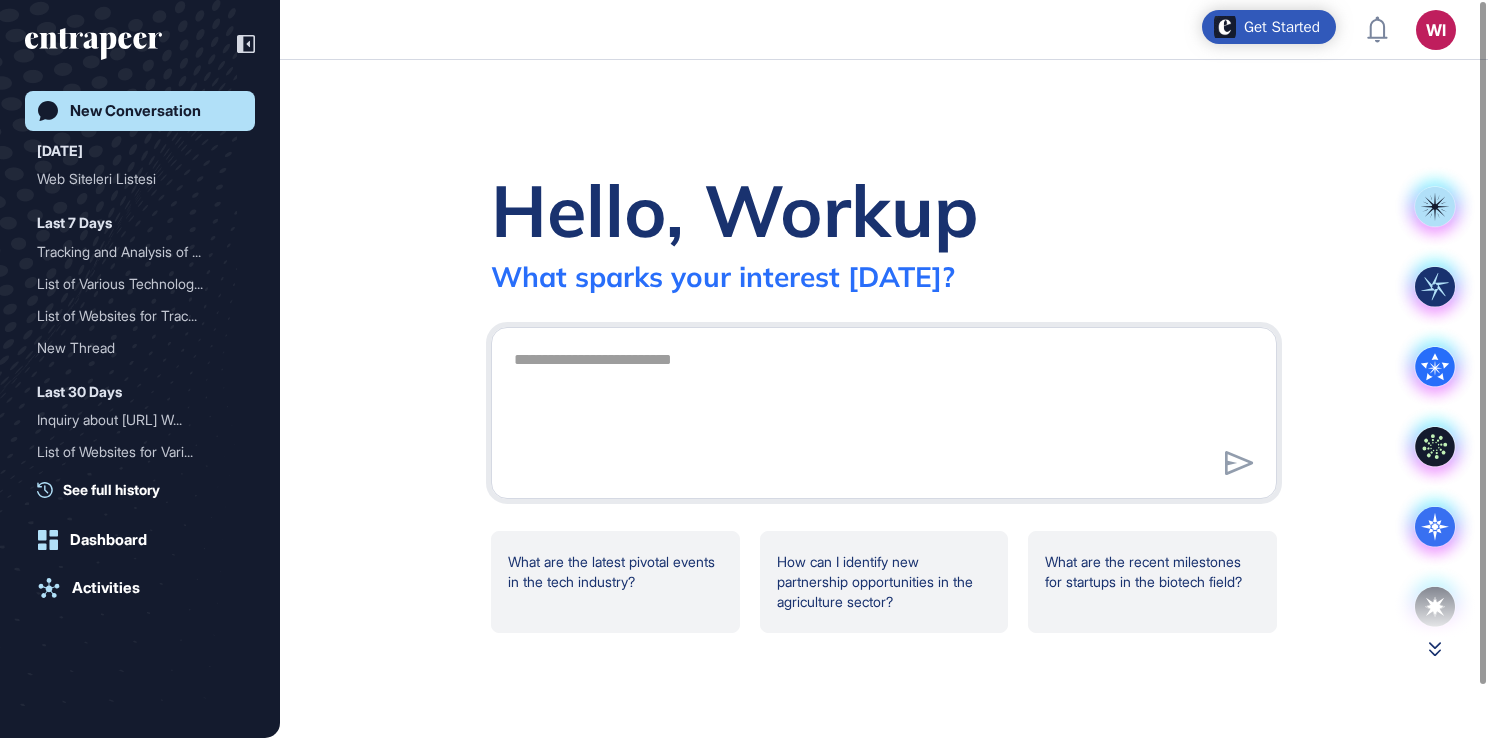 click at bounding box center (1435, 649) 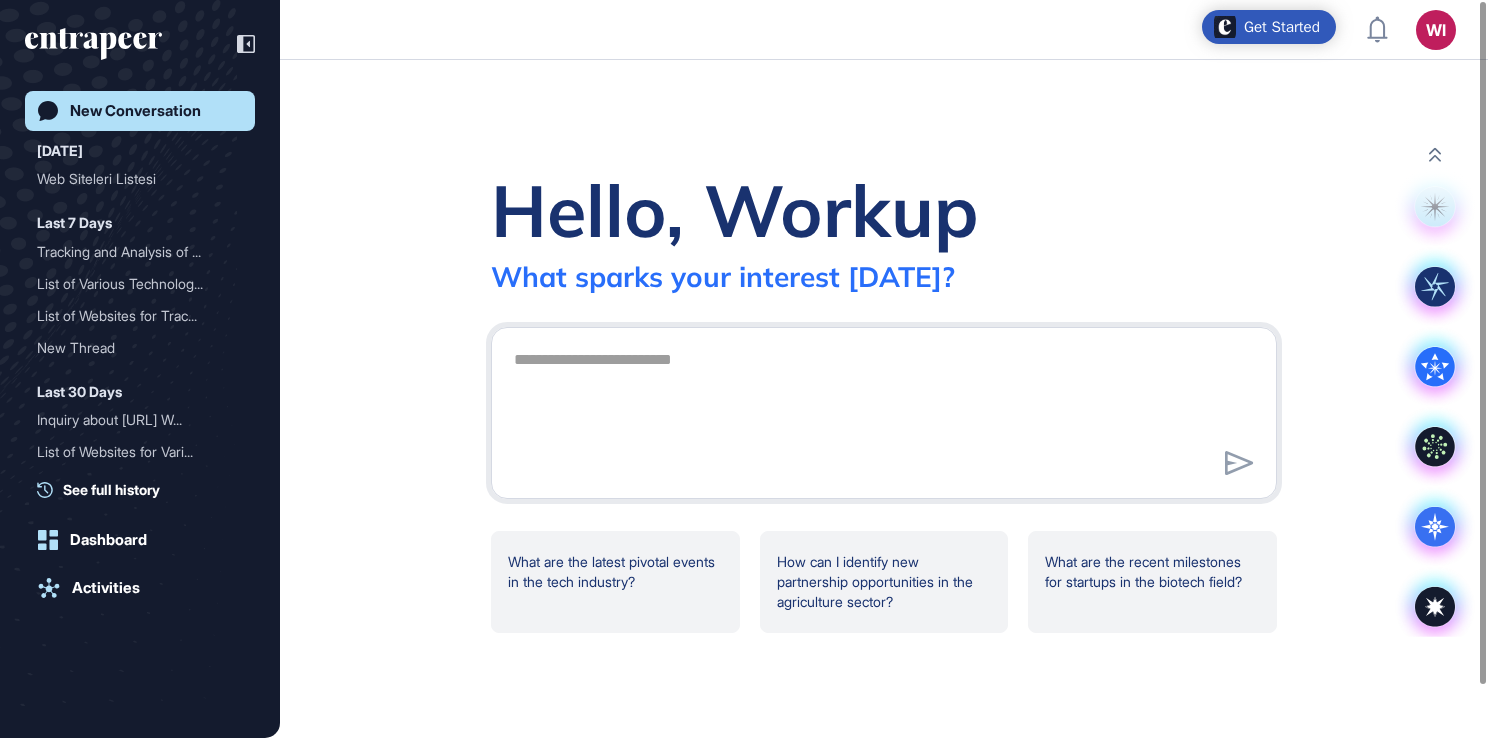 scroll, scrollTop: 9, scrollLeft: 0, axis: vertical 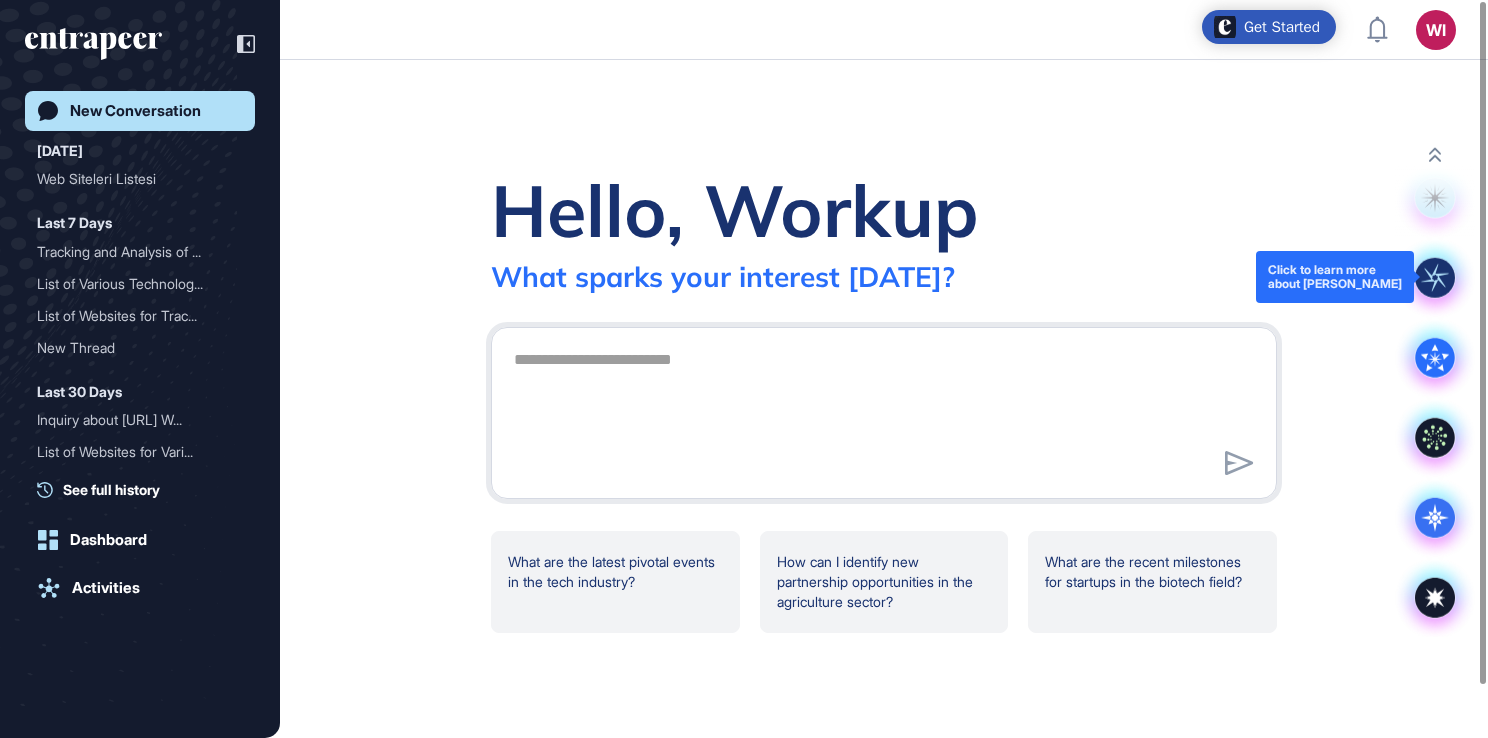 click 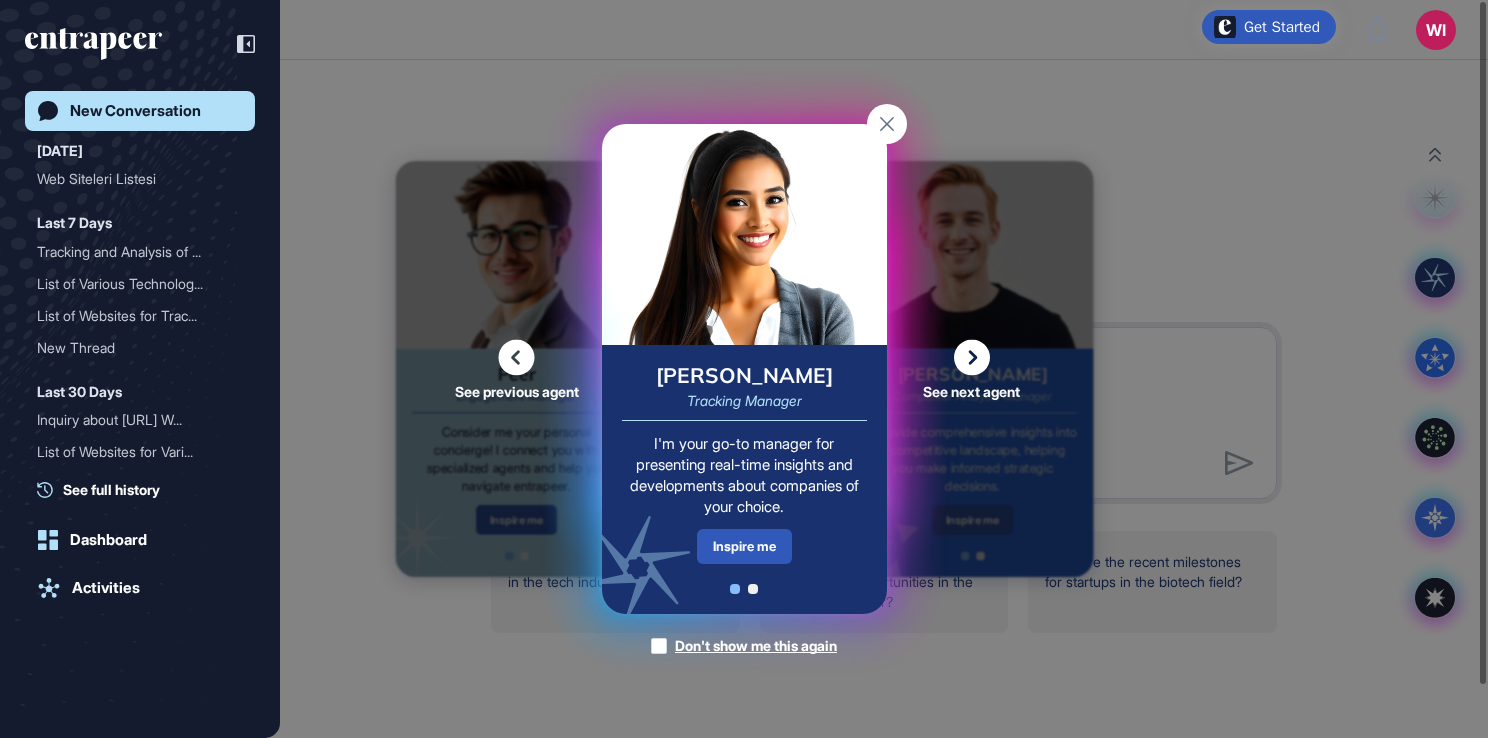 click on "See previous agent See next agent Peer Engagement Manager Consider me your personal concierge! I connect you with specialized agents and help you navigate entrapeer. Inspire me Back to Peer Similar users are asking Peer to: Tell me what I can do on Entrapeer. Provide me use cases & research reports on food and agricultural tech. Please explain the concept of sustainability in retail industry. Peer helps you answer quick questions, browse use cases and published research reports. Ready to begin? Talk to Peer Tracy Tracking Manager I'm your go-to manager for presenting real-time insights and developments about companies of your choice. Inspire me Back to Tracy Similar users are asking Tracy to: Please track Bito.ai for me Track Nike’s company milestones for the next 3 months. Track pivotal moments of Revolut, PayPal, Wise and ApplePay over the next 6 months. Tracy can track up to 20 companies in a single report. Ready to begin? Talk to Tracy Nash Competitor Analysis Manager Inspire me Back to Nash Nova Reese" 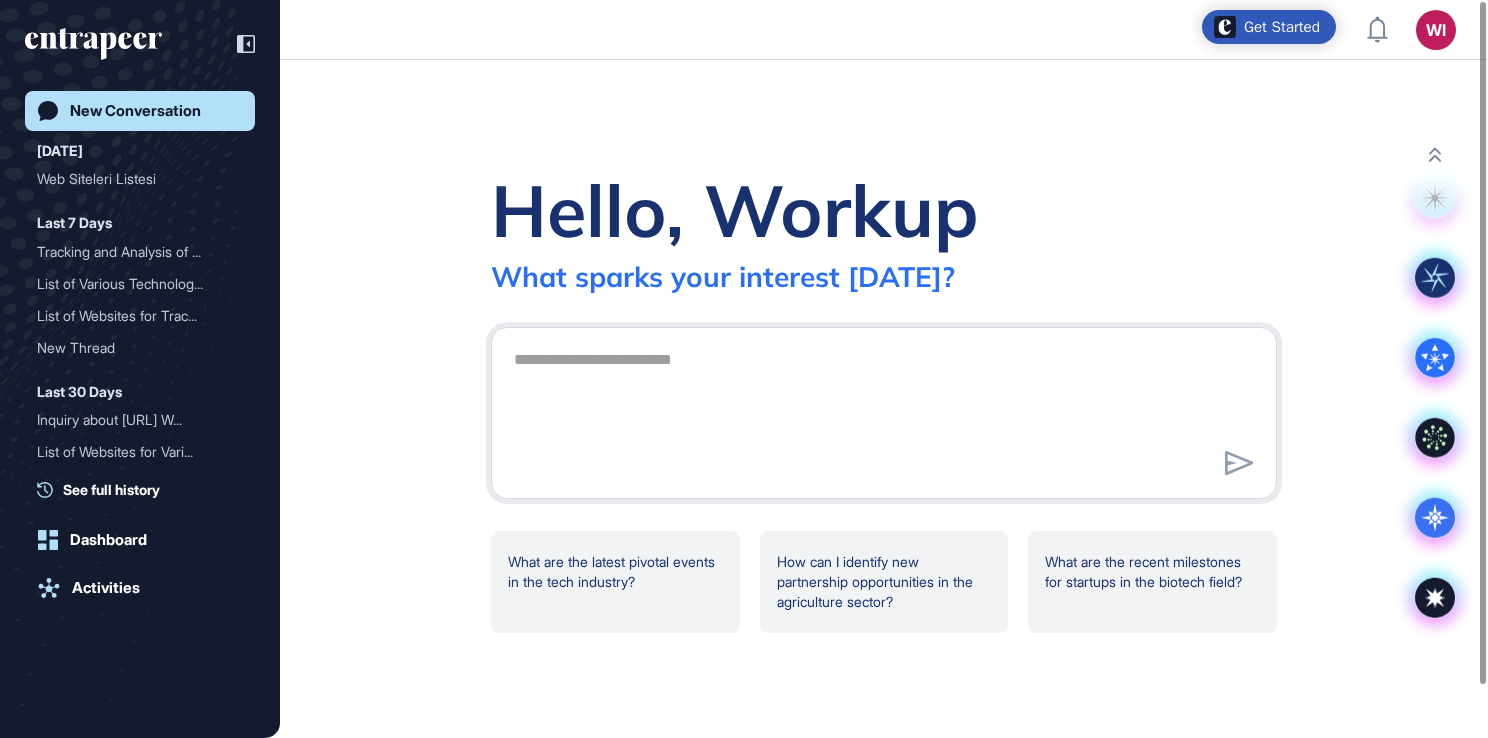 click 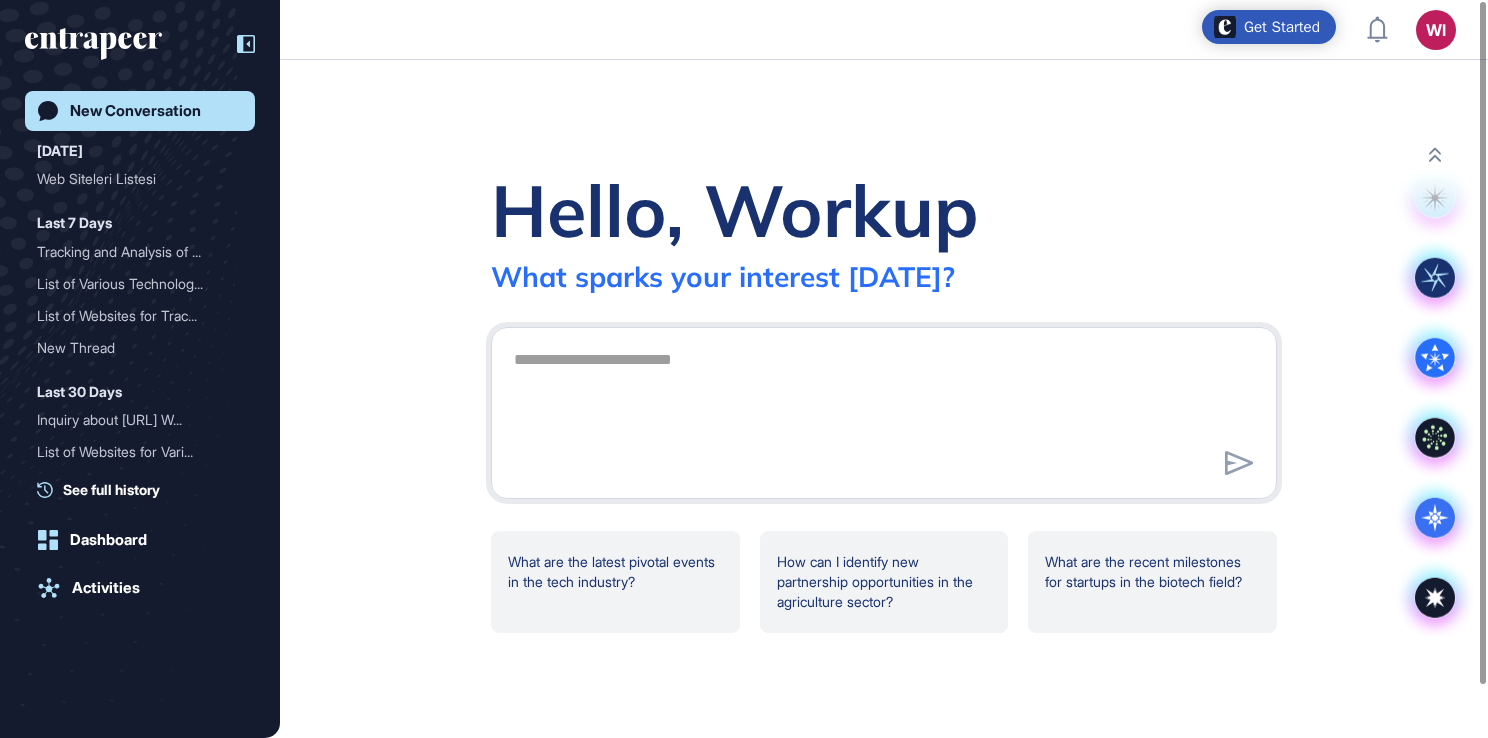 click at bounding box center (236, 44) 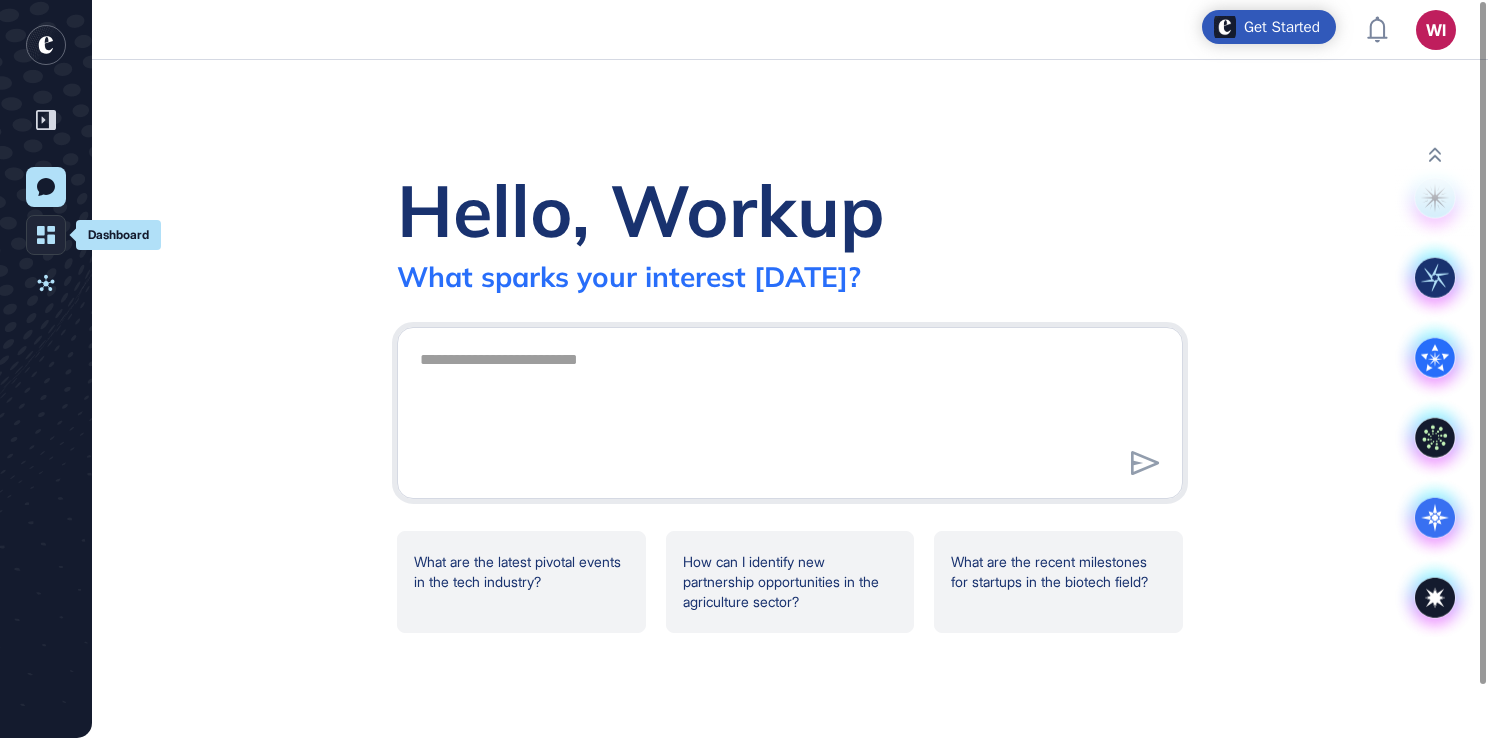click on "Dashboard" 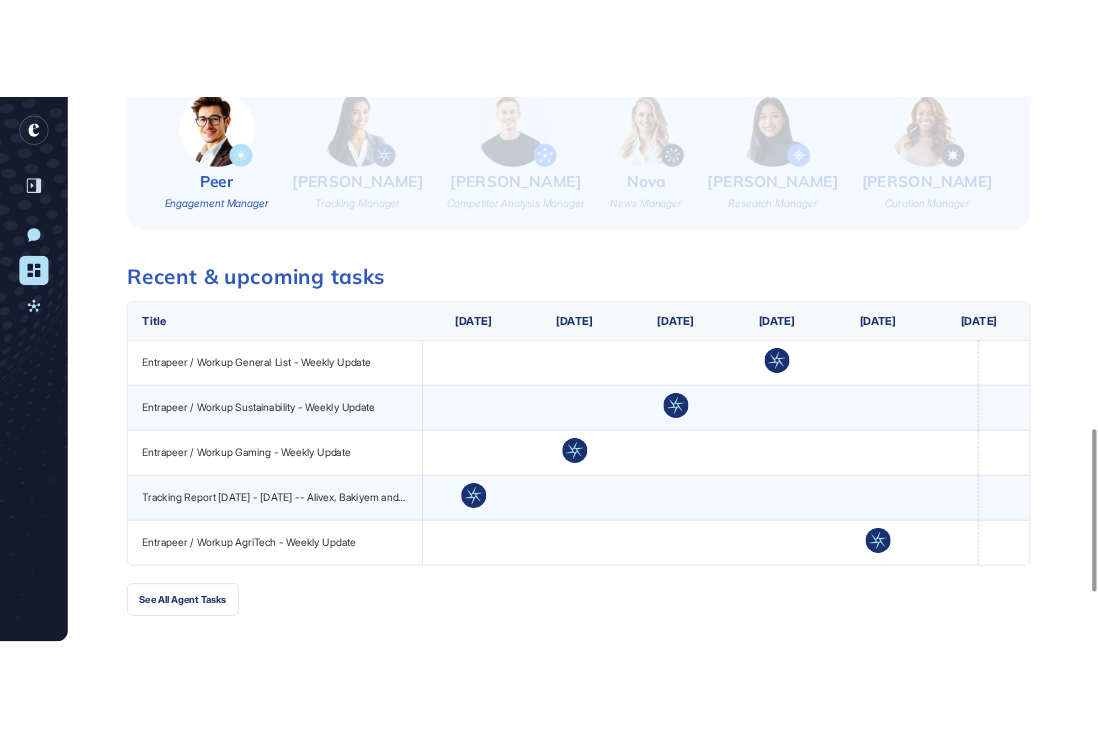 scroll, scrollTop: 1600, scrollLeft: 0, axis: vertical 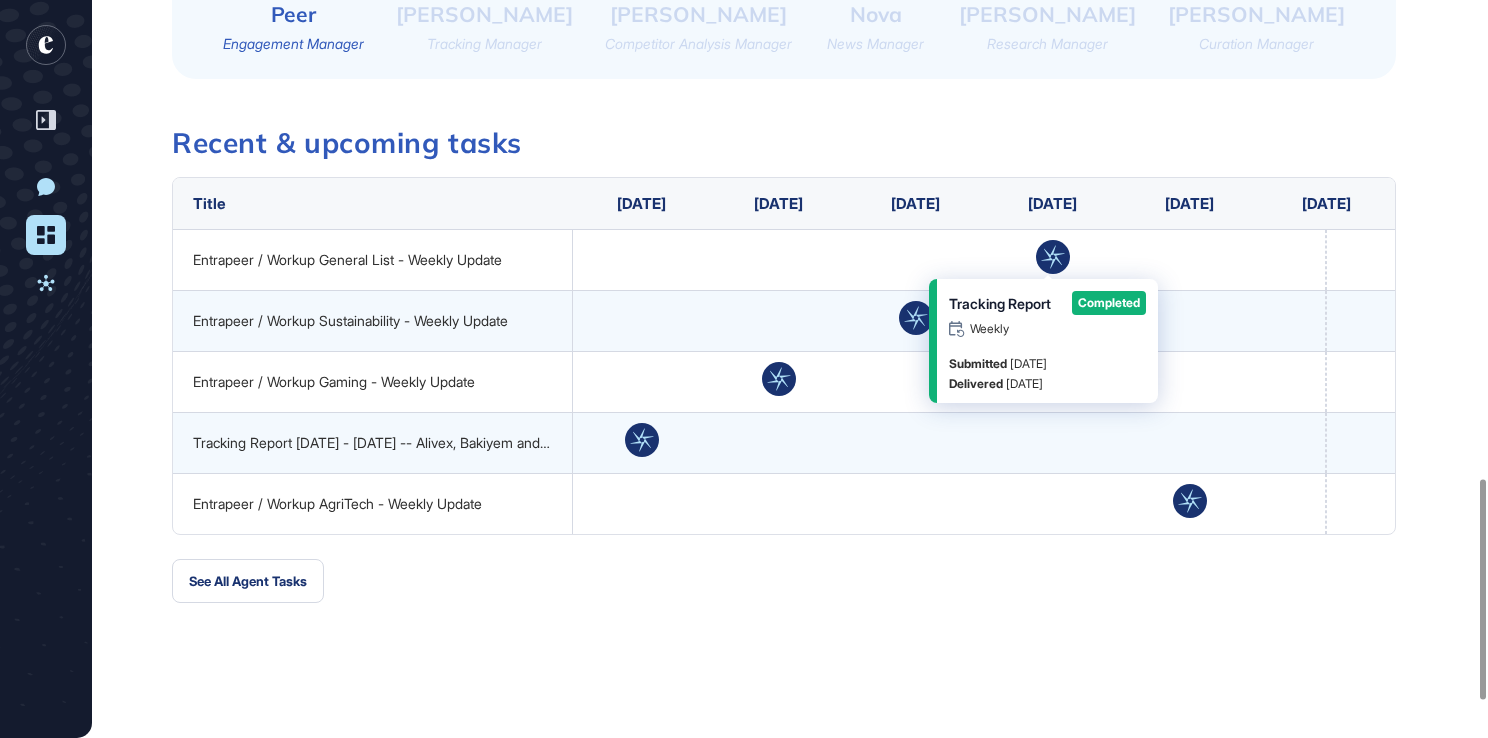 click 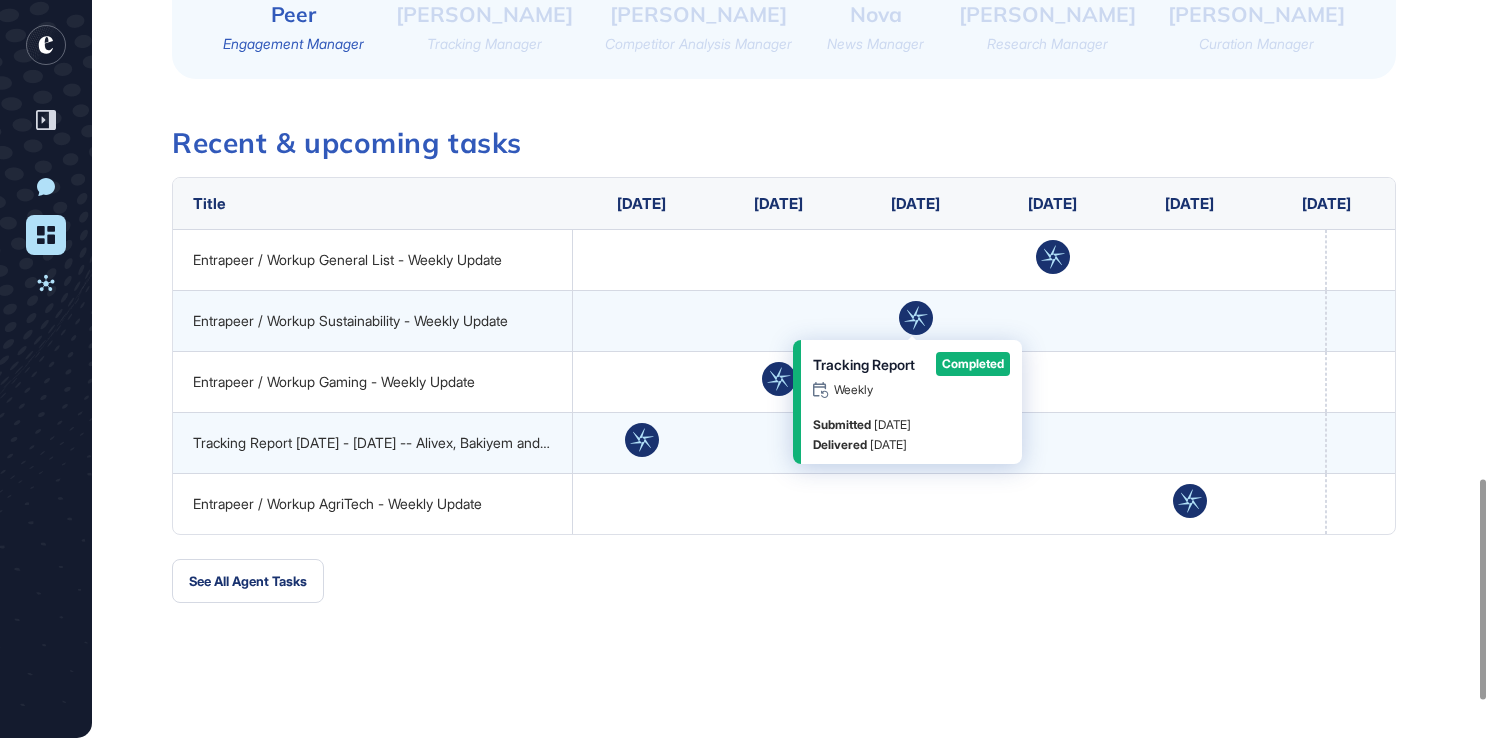 click 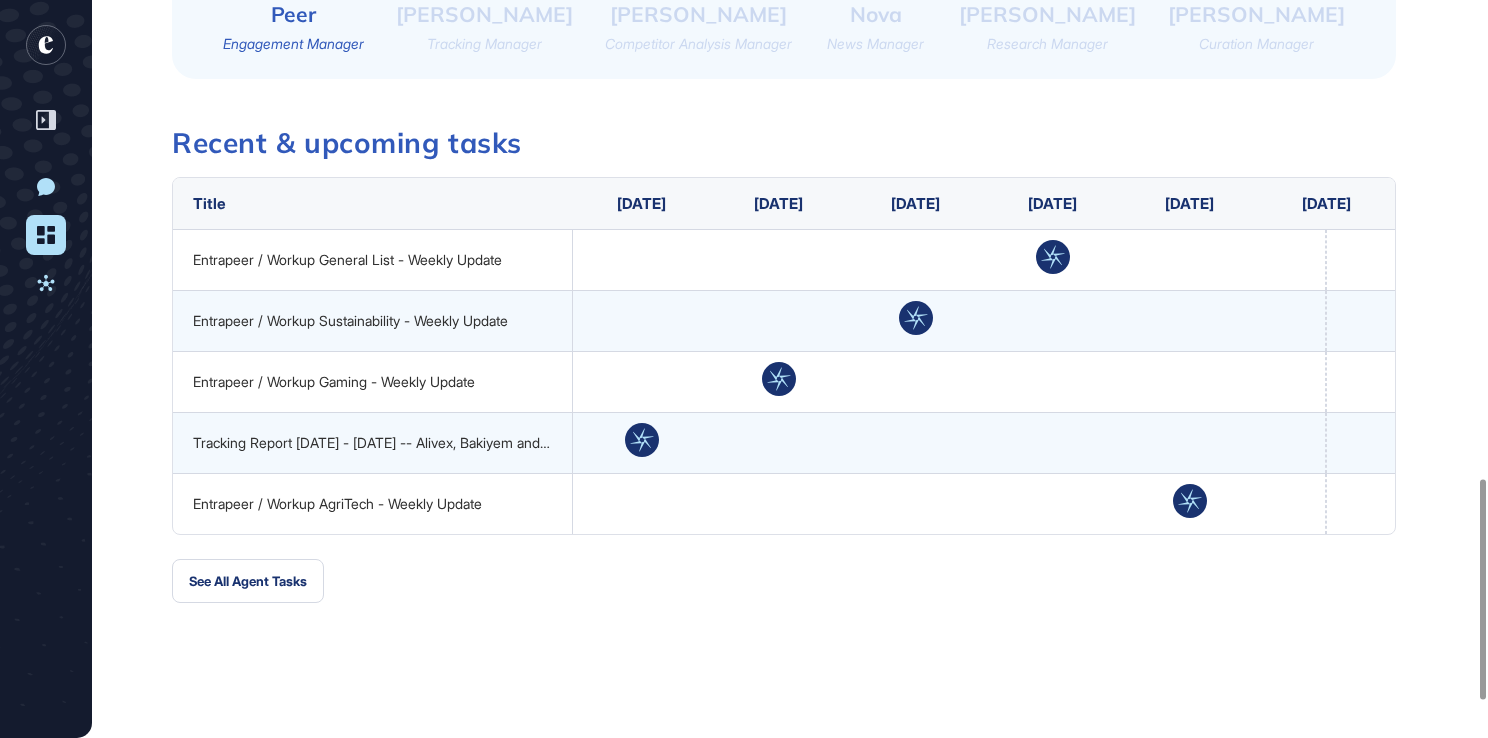 click 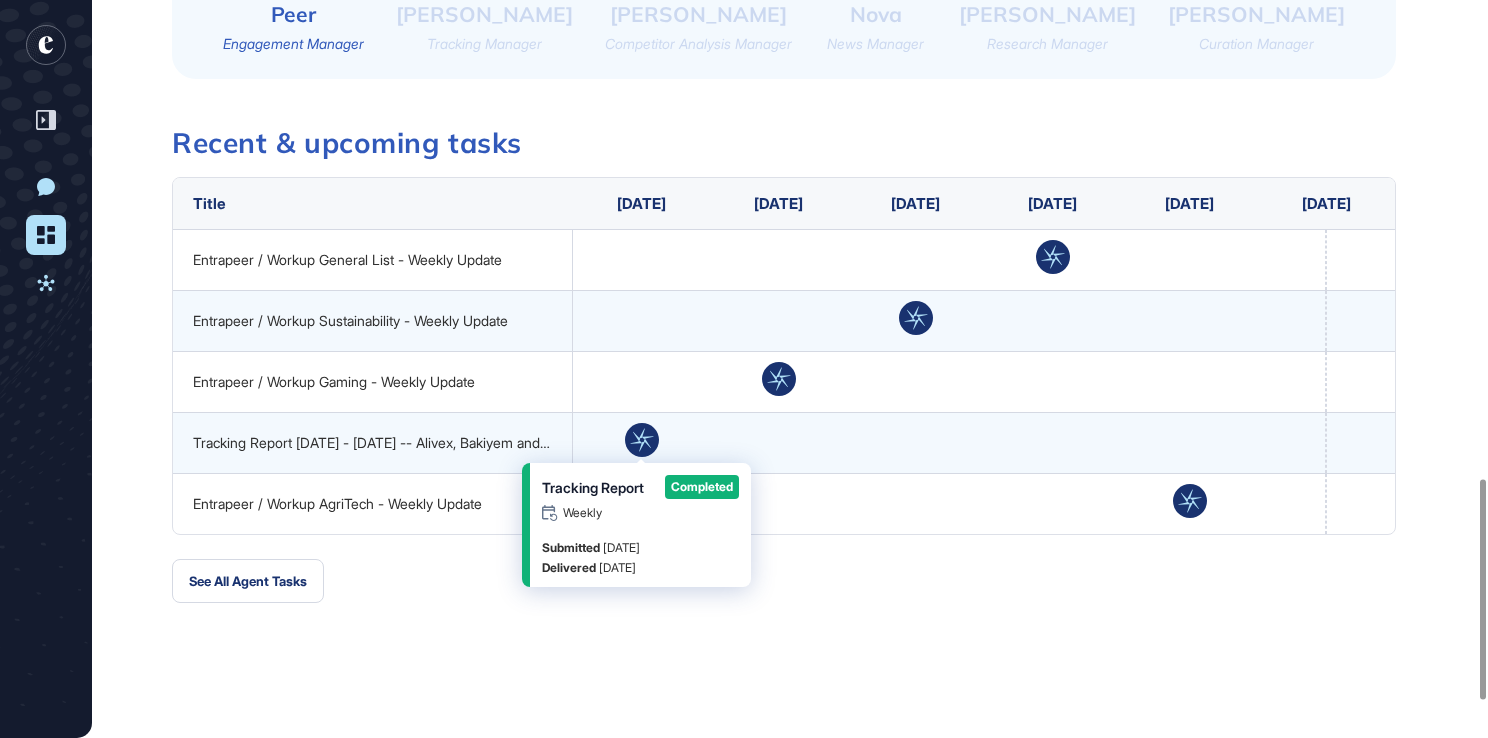 click 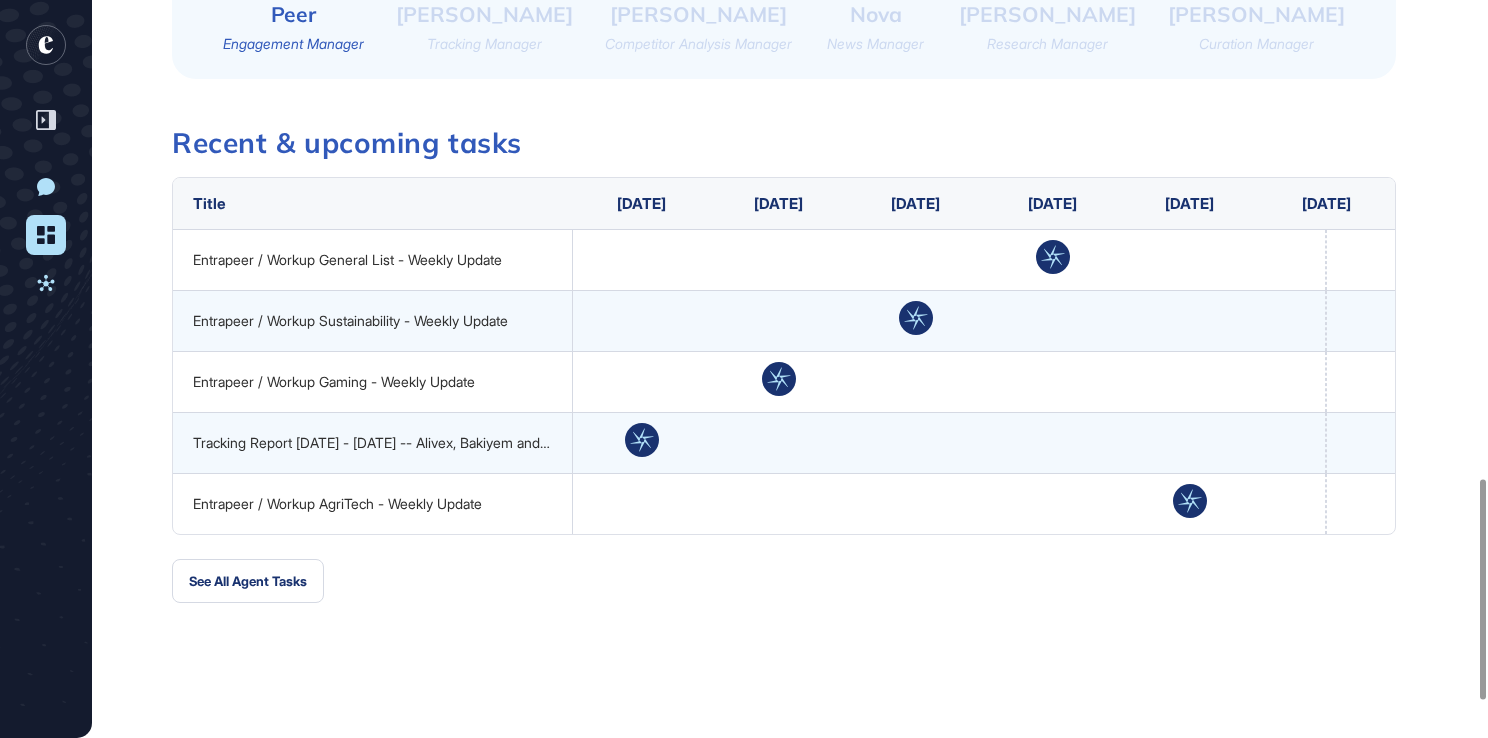 click 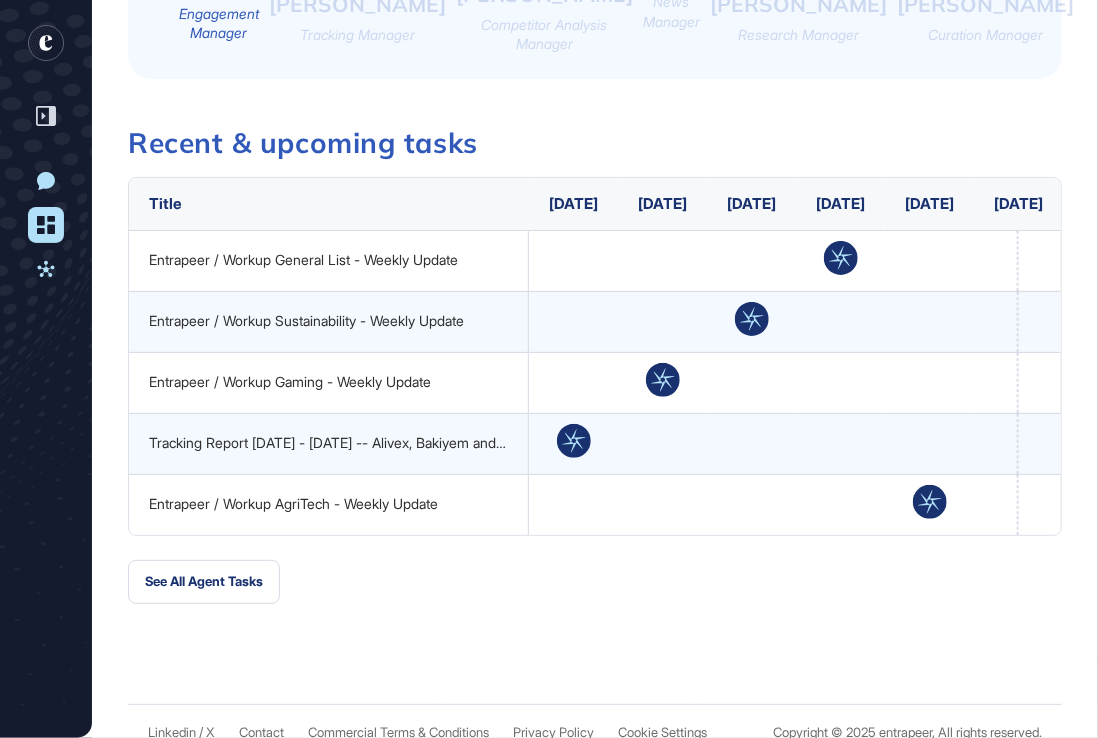 scroll, scrollTop: 738, scrollLeft: 1098, axis: both 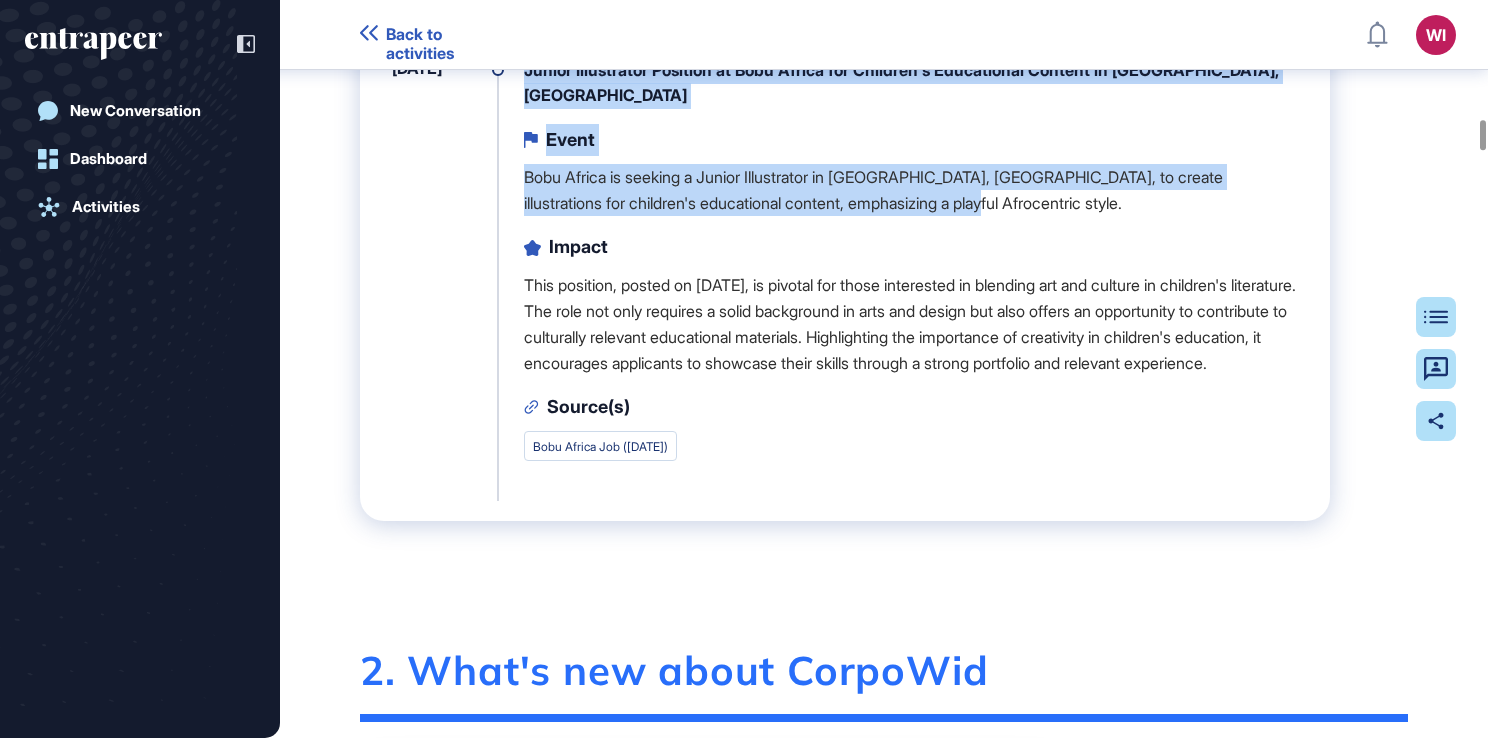 drag, startPoint x: 996, startPoint y: 250, endPoint x: 508, endPoint y: 207, distance: 489.8908 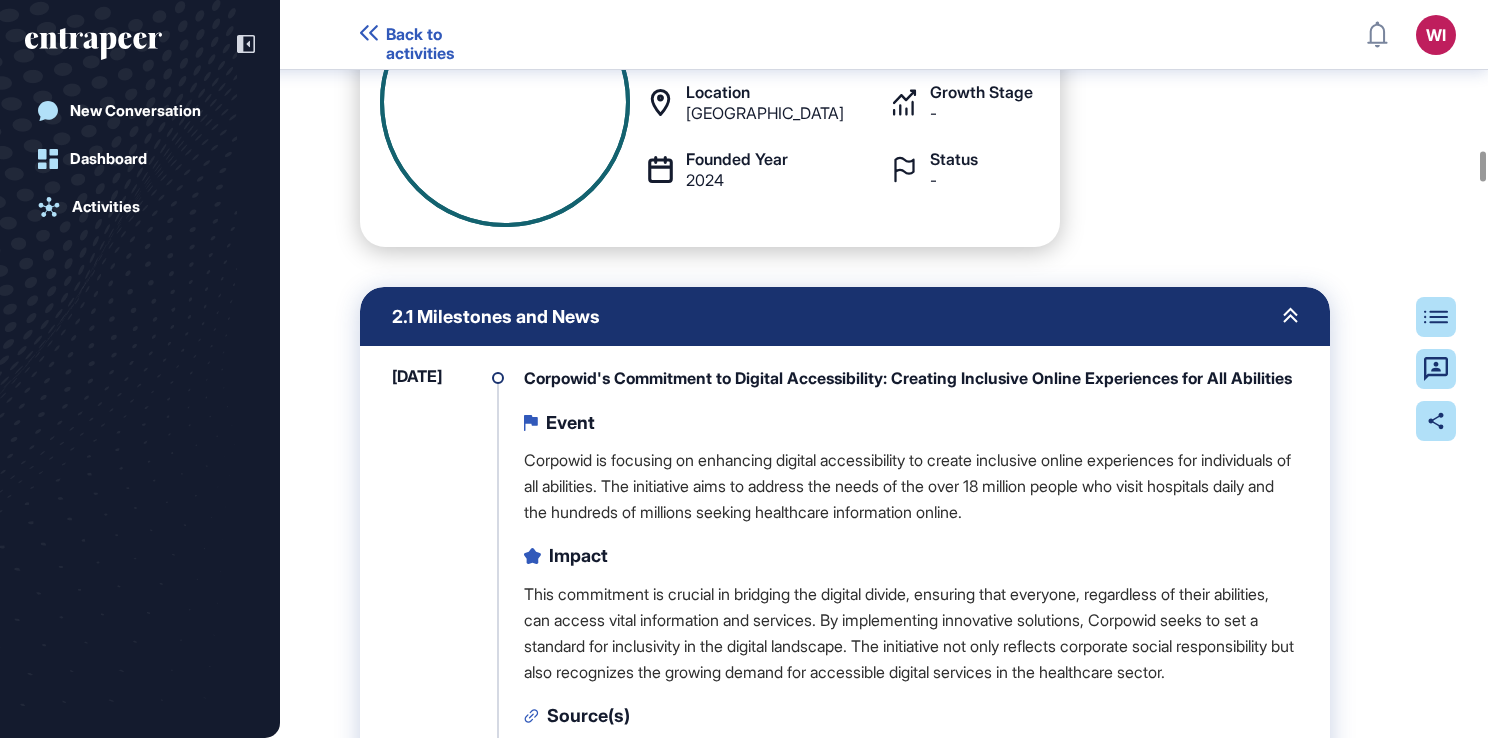 scroll, scrollTop: 4119, scrollLeft: 0, axis: vertical 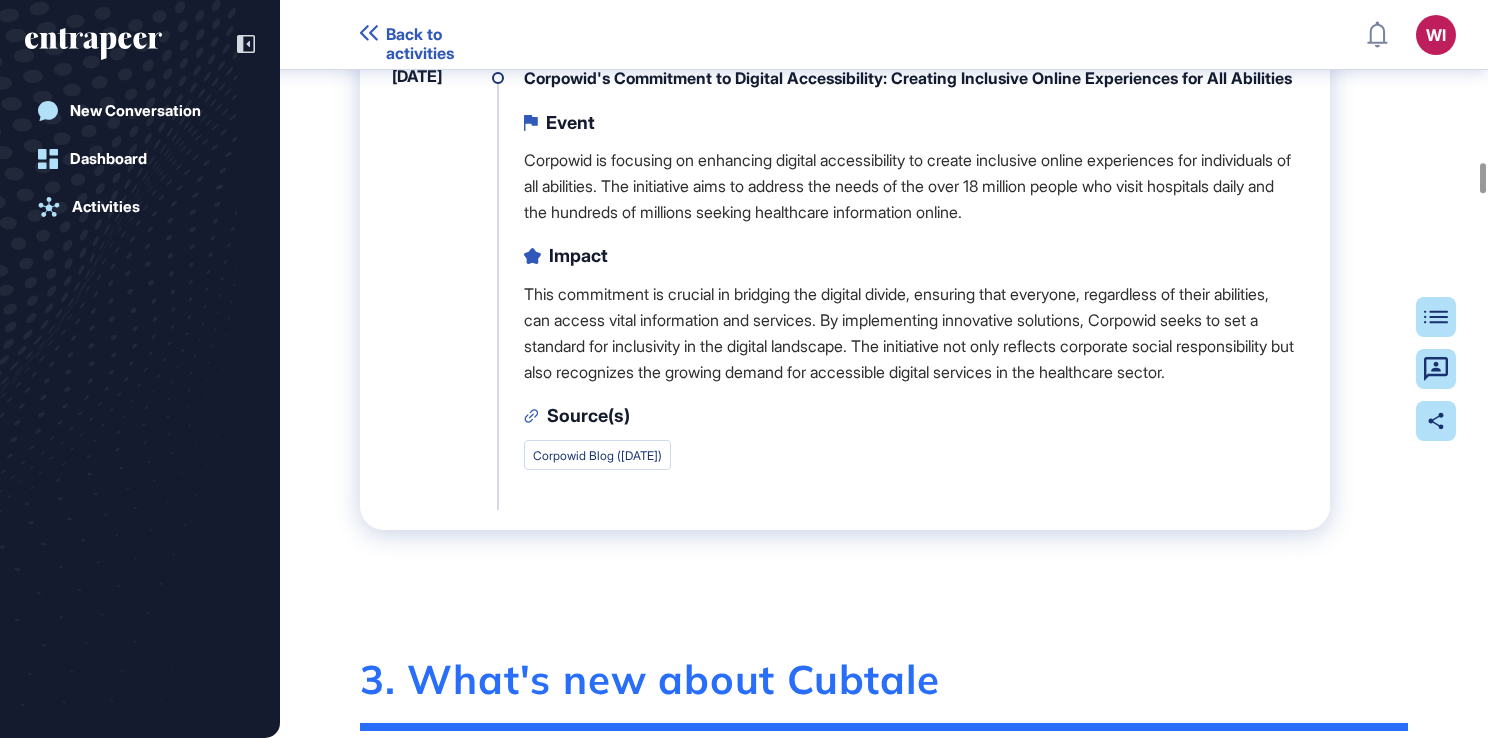 click on "Corpowid Blog (Jul 21, 2025)" at bounding box center (597, 455) 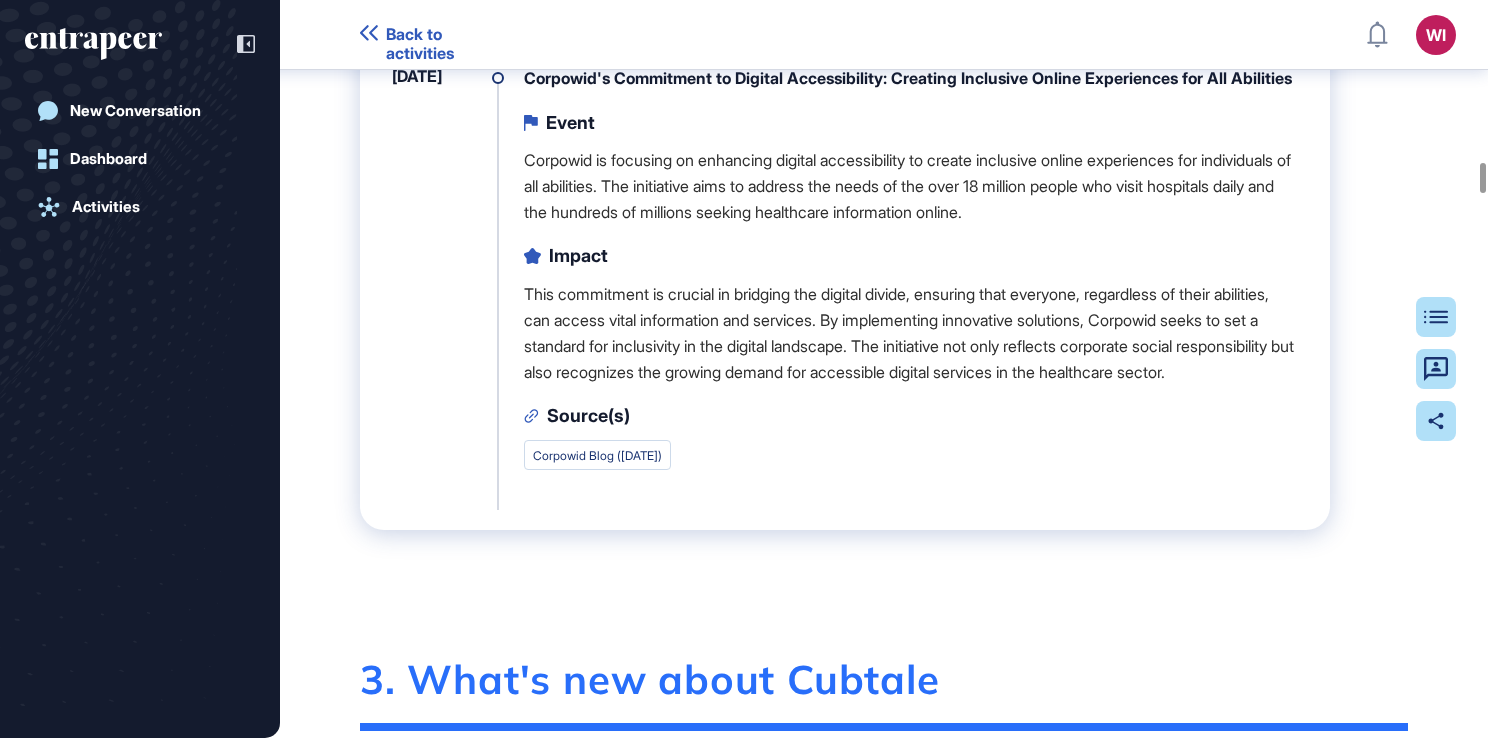 scroll, scrollTop: 3519, scrollLeft: 0, axis: vertical 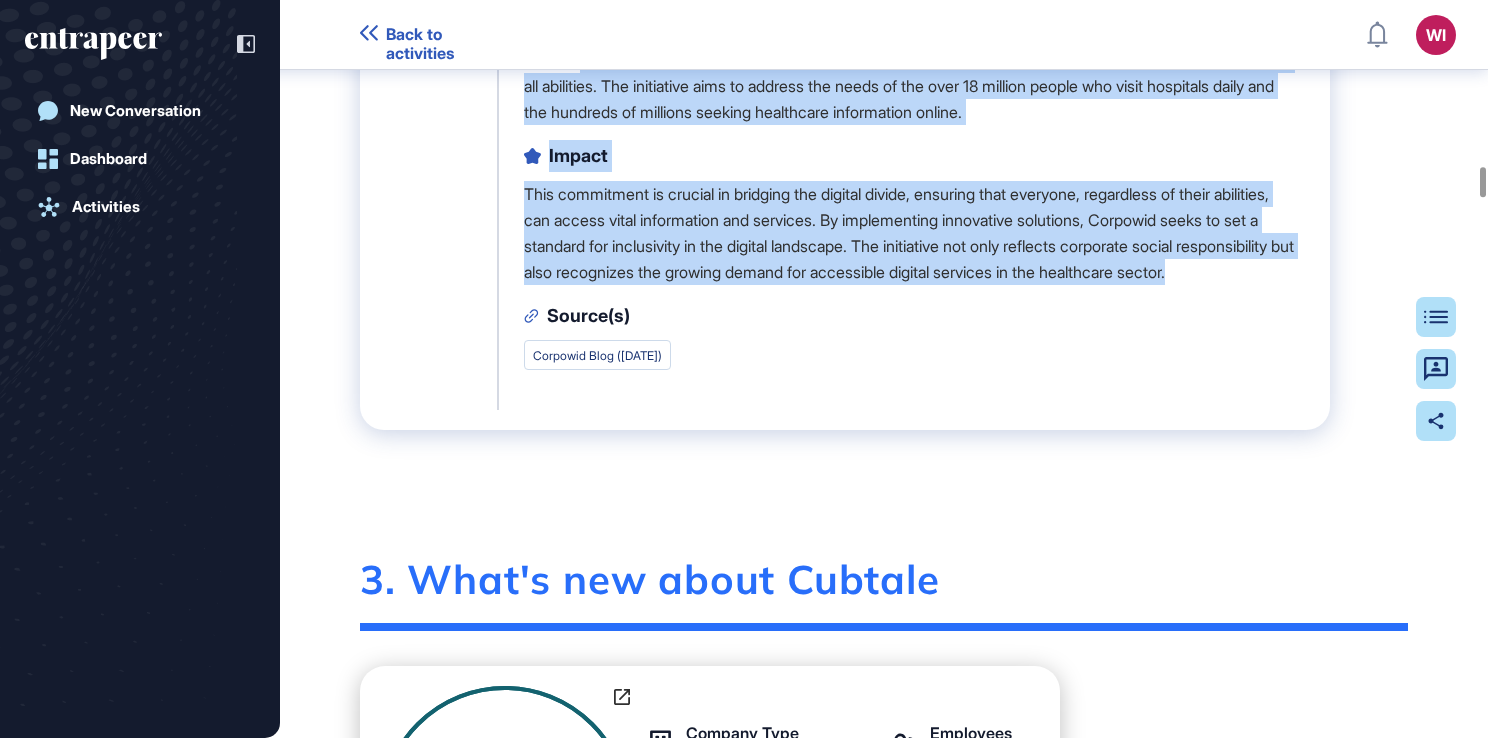 drag, startPoint x: 579, startPoint y: 150, endPoint x: 1281, endPoint y: 391, distance: 742.21625 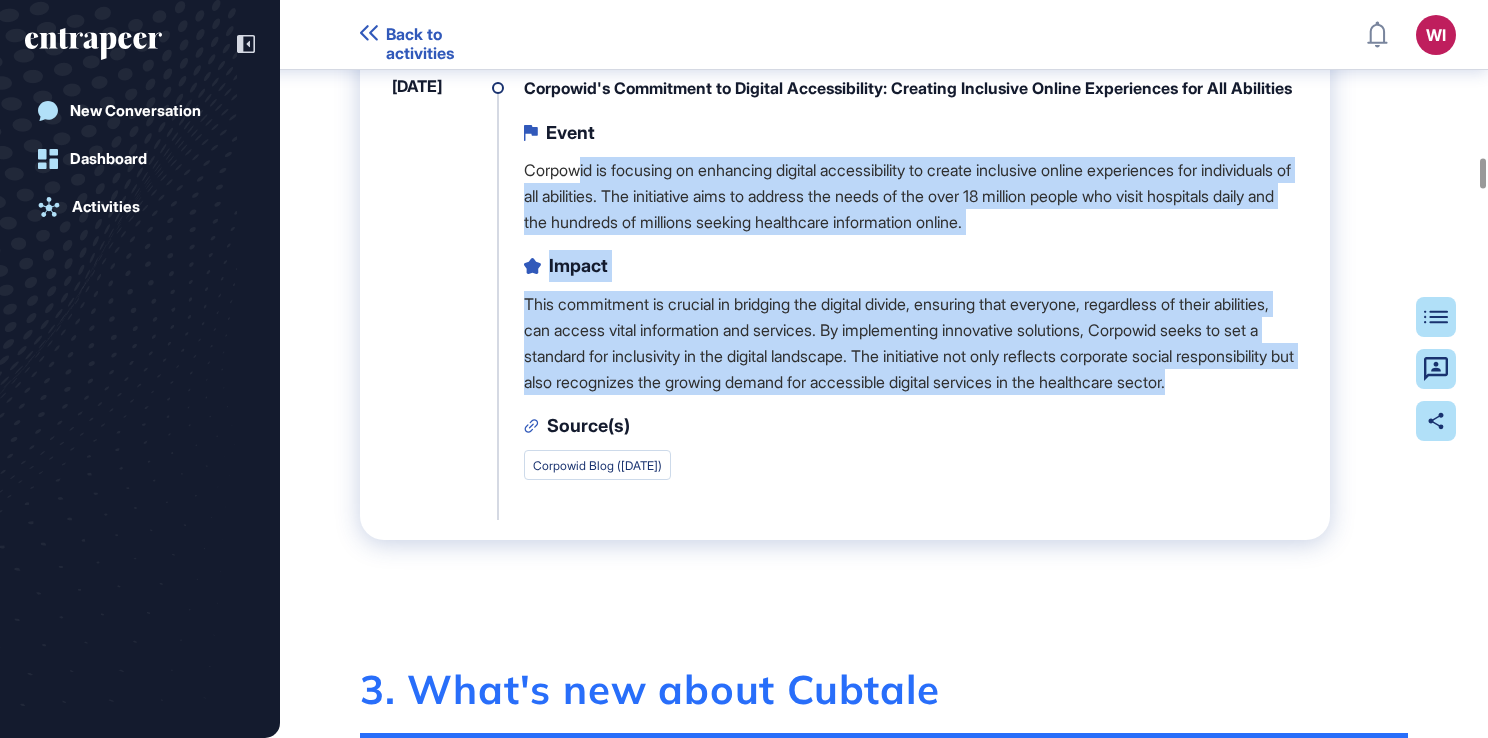scroll, scrollTop: 3919, scrollLeft: 0, axis: vertical 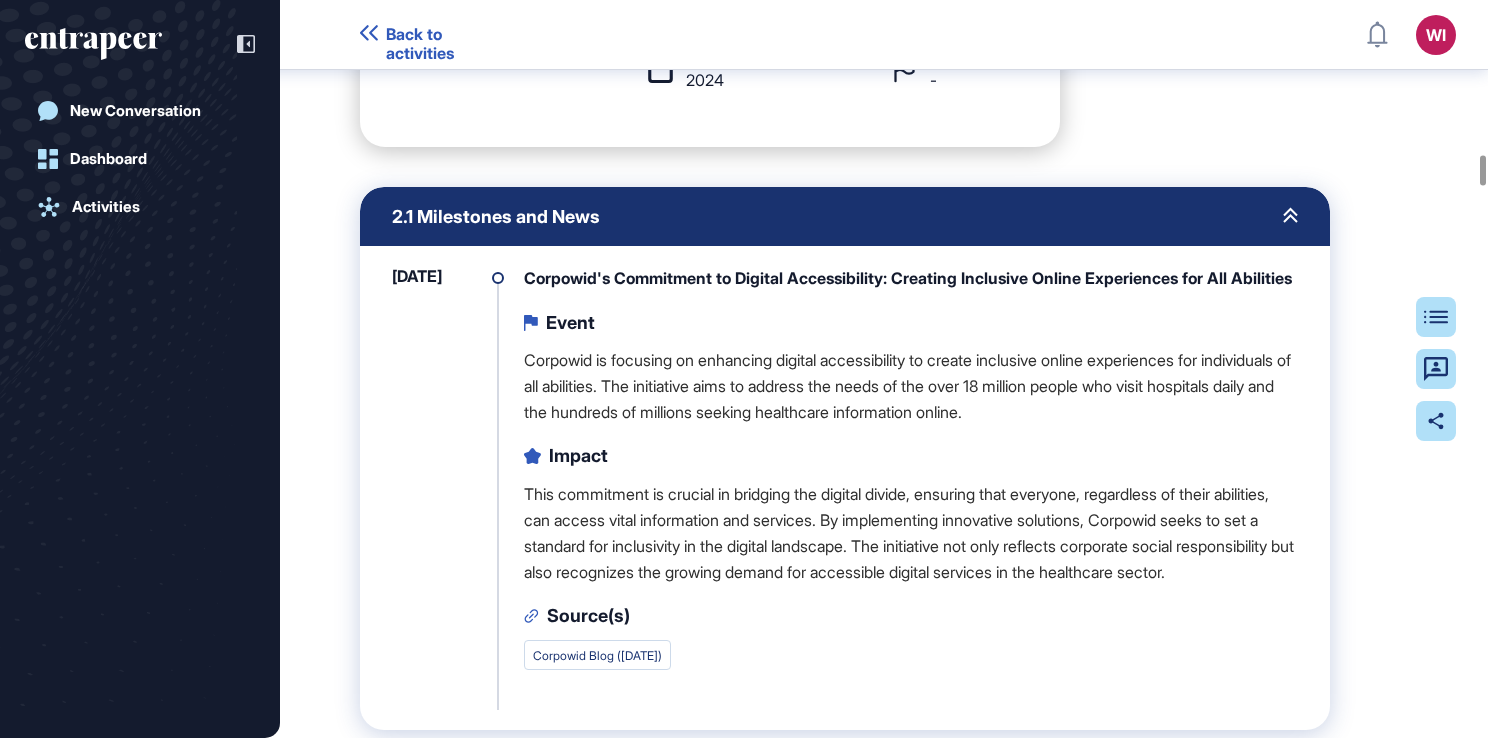 click on "Corpowid's Commitment to Digital Accessibility: Creating Inclusive Online Experiences for All Abilities Event Corpowid is focusing on enhancing digital accessibility to create inclusive online experiences for individuals of all abilities. The initiative aims to address the needs of the over 18 million people who visit hospitals daily and the hundreds of millions seeking healthcare information online. Impact This commitment is crucial in bridging the digital divide, ensuring that everyone, regardless of their abilities, can access vital information and services. By implementing innovative solutions, Corpowid seeks to set a standard for inclusivity in the digital landscape. The initiative not only reflects corporate social responsibility but also recognizes the growing demand for accessible digital services in the healthcare sector. Source(s) Corpowid Blog (Jul 21, 2025)" at bounding box center [911, 475] 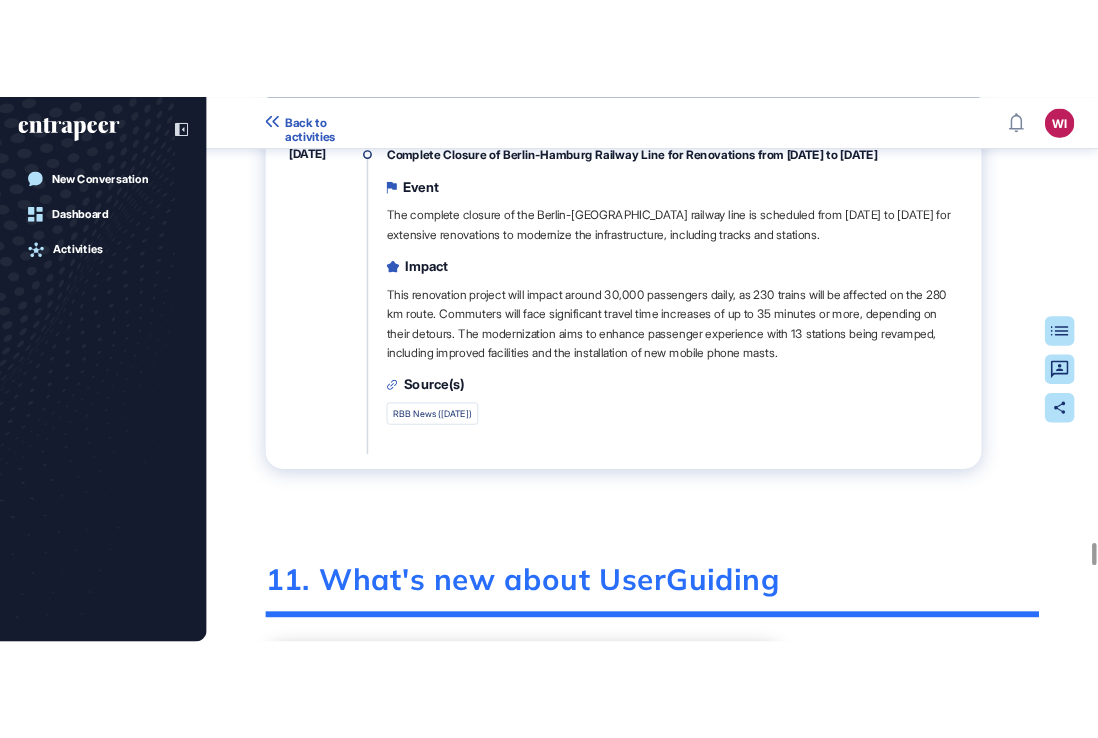 scroll, scrollTop: 15484, scrollLeft: 0, axis: vertical 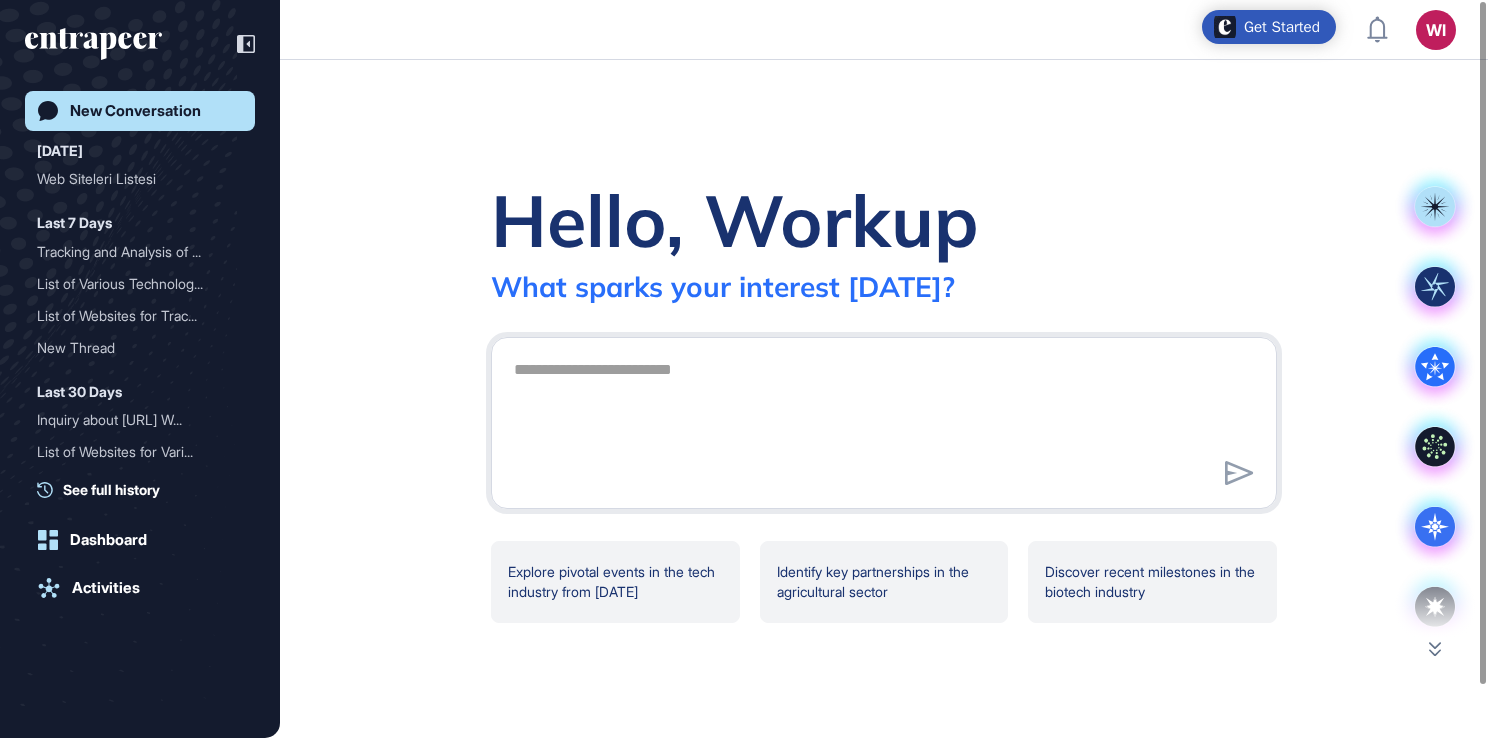 click on "Hello, Workup What sparks your interest [DATE]? Explore pivotal events in the tech industry from [DATE] Identify key partnerships in the agricultural sector Discover recent milestones in the biotech industry" 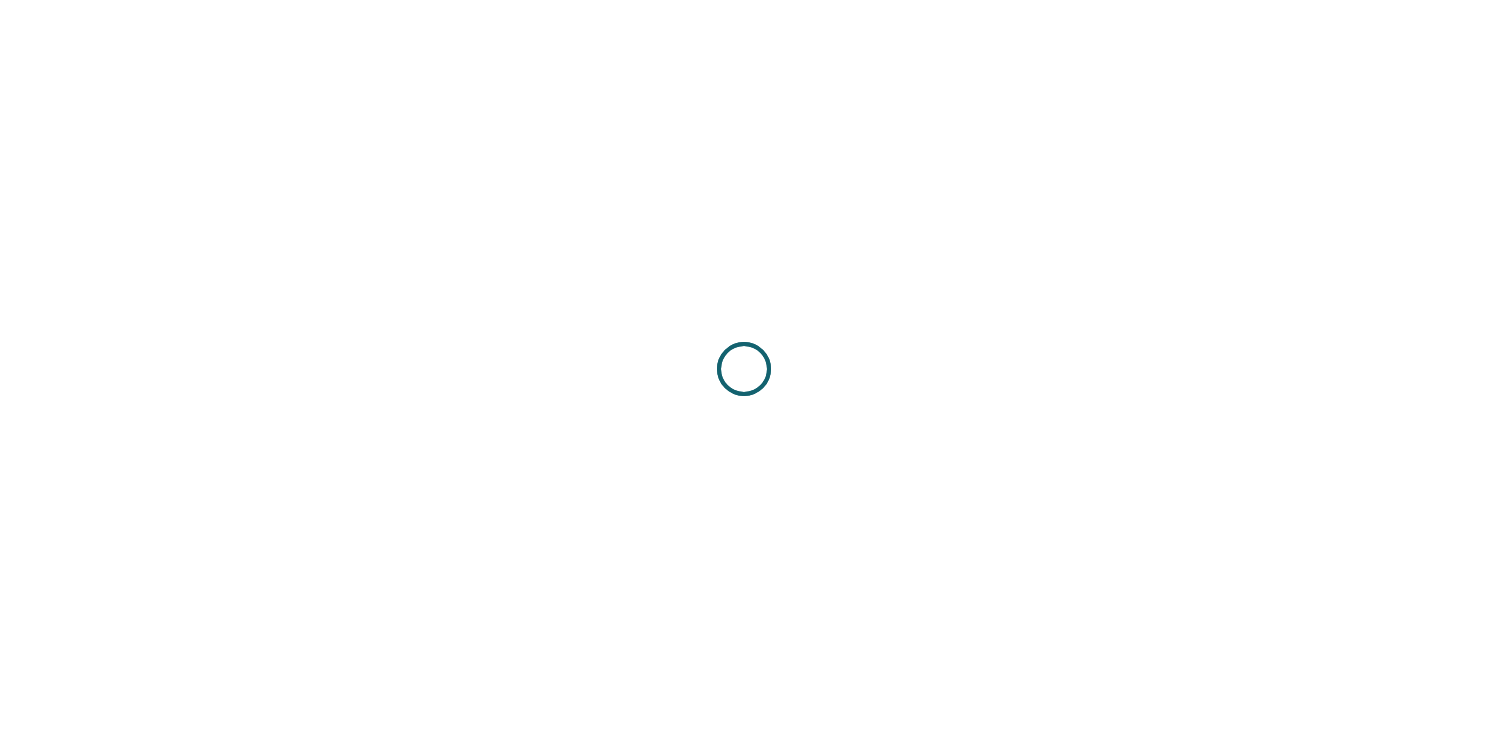 scroll, scrollTop: 0, scrollLeft: 0, axis: both 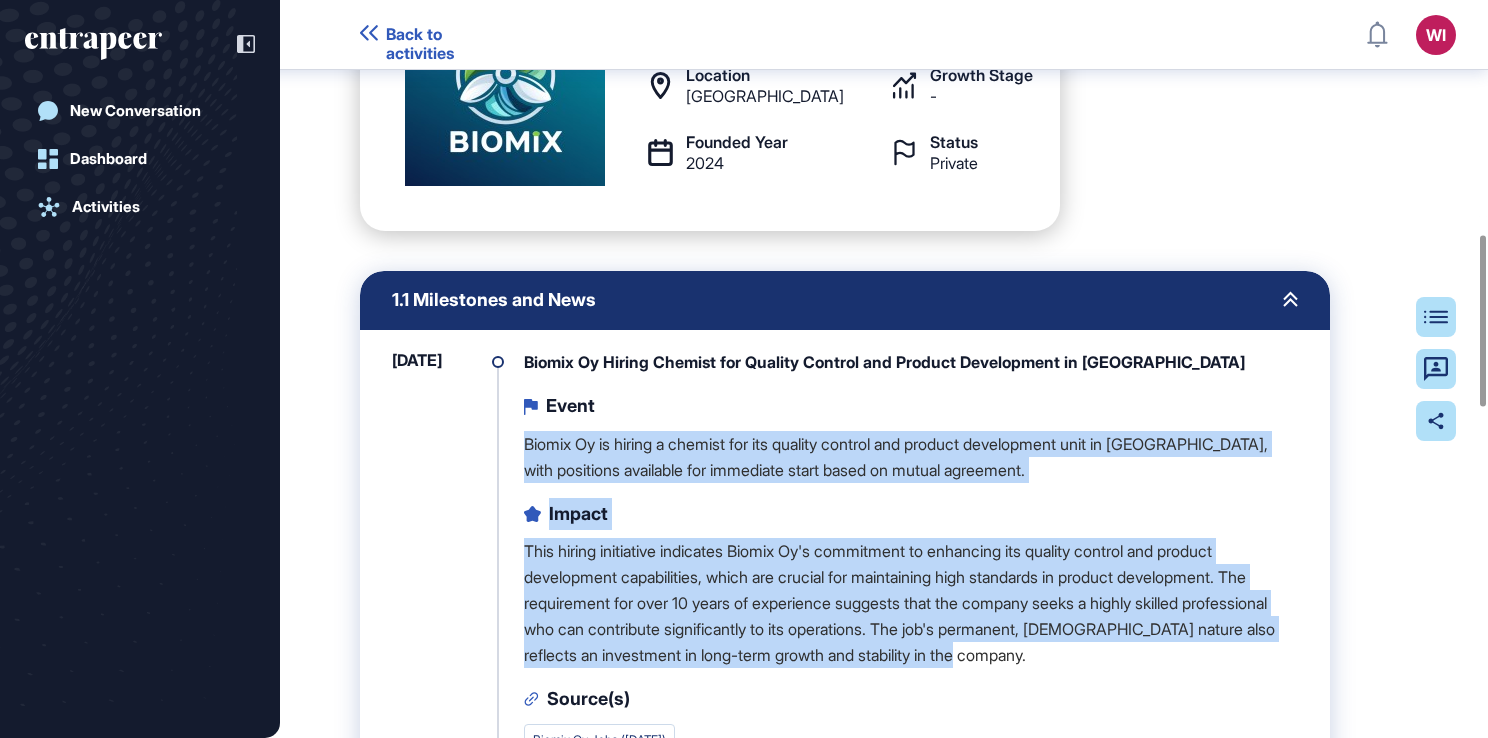 drag, startPoint x: 524, startPoint y: 437, endPoint x: 1132, endPoint y: 662, distance: 648.297 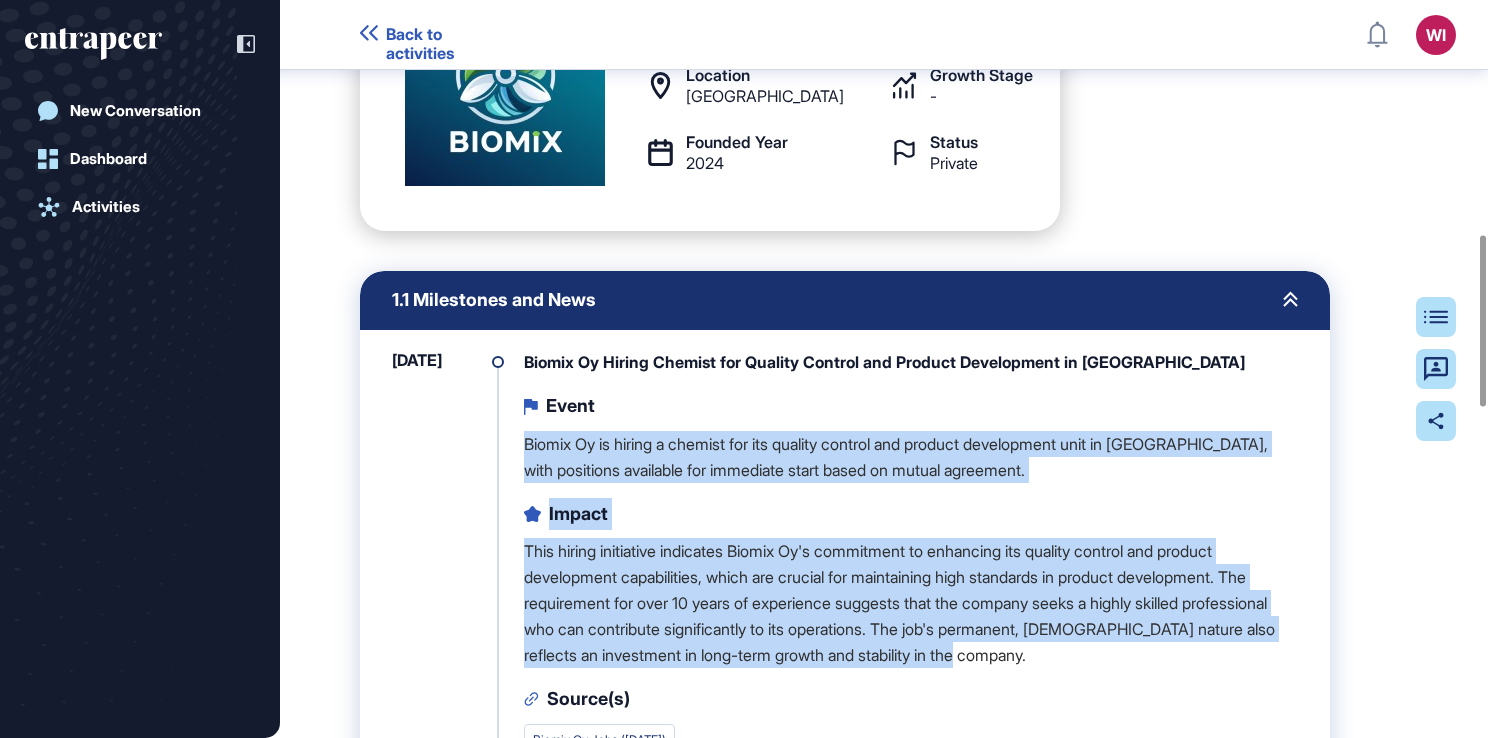 click on "Event Biomix Oy is hiring a chemist for its quality control and product development unit in Tampere, with positions available for immediate start based on mutual agreement. Impact This hiring initiative indicates Biomix Oy's commitment to enhancing its quality control and product development capabilities, which are crucial for maintaining high standards in product development. The requirement for over 10 years of experience suggests that the company seeks a highly skilled professional who can contribute significantly to its operations. The job's permanent, full-time nature also reflects an investment in long-term growth and stability in the company. Source(s) Biomix Oy Jobs (Jul 16, 2025)" at bounding box center (911, 571) 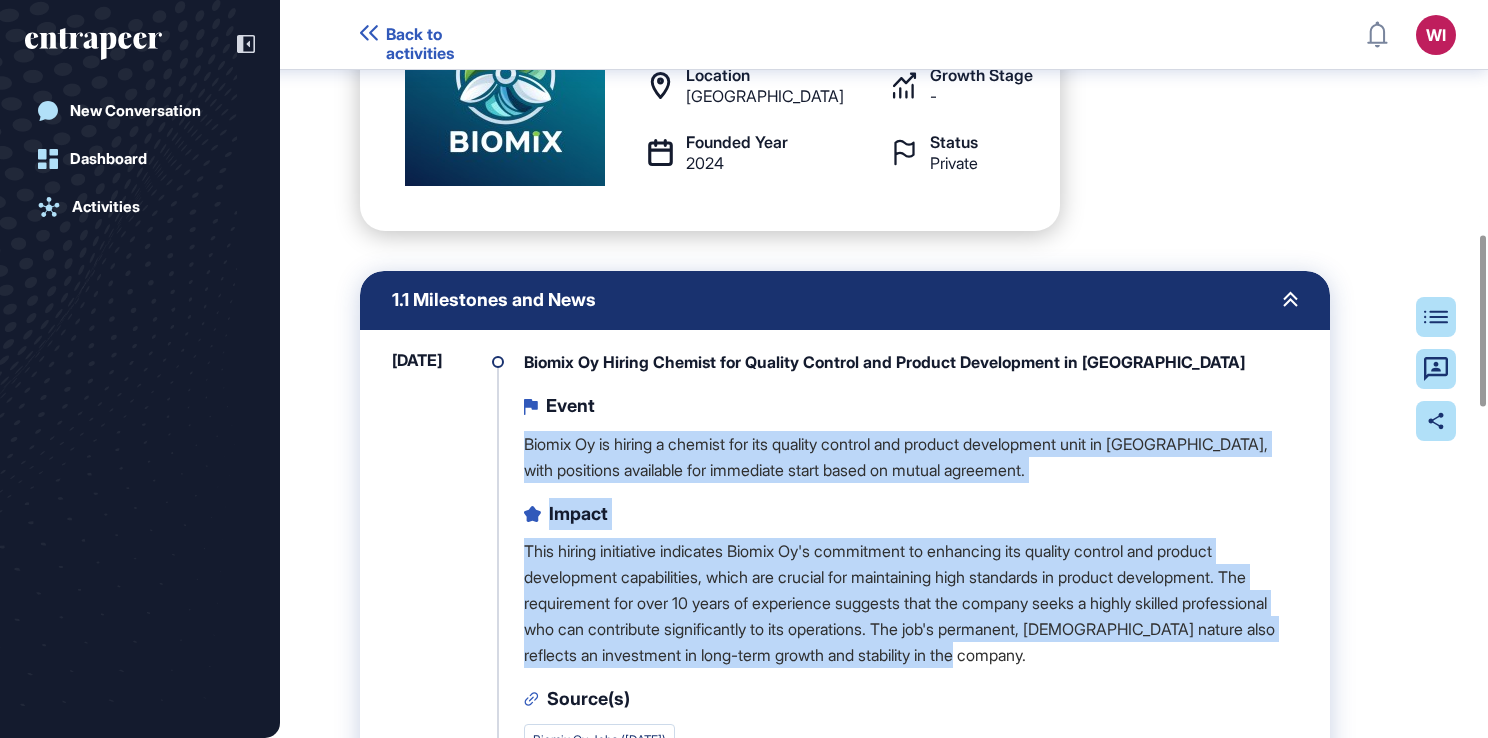 copy on "Biomix Oy is hiring a chemist for its quality control and product development unit in Tampere, with positions available for immediate start based on mutual agreement. Impact This hiring initiative indicates Biomix Oy's commitment to enhancing its quality control and product development capabilities, which are crucial for maintaining high standards in product development. The requirement for over 10 years of experience suggests that the company seeks a highly skilled professional who can contribute significantly to its operations. The job's permanent, full-time nature also reflects an investment in long-term growth and stability in the company." 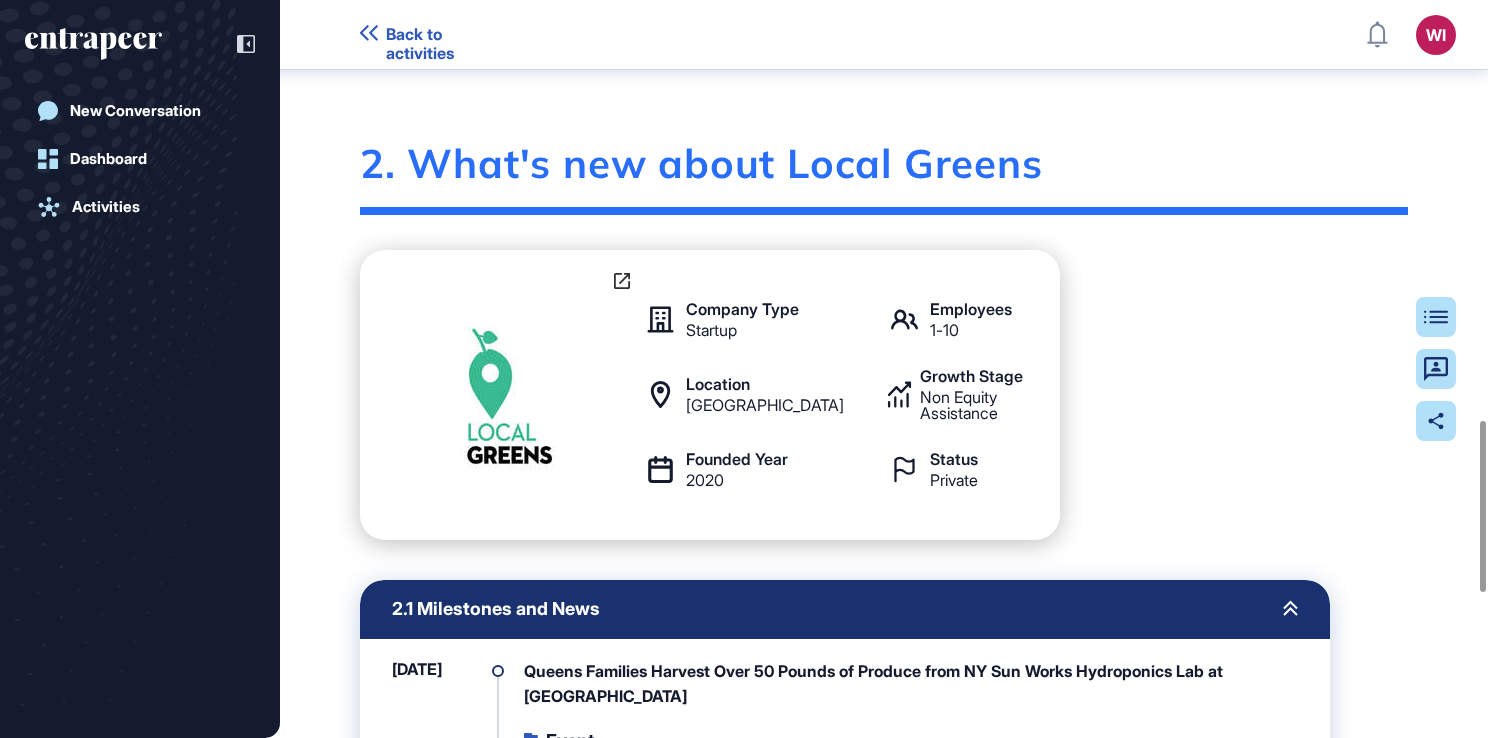 scroll, scrollTop: 2309, scrollLeft: 0, axis: vertical 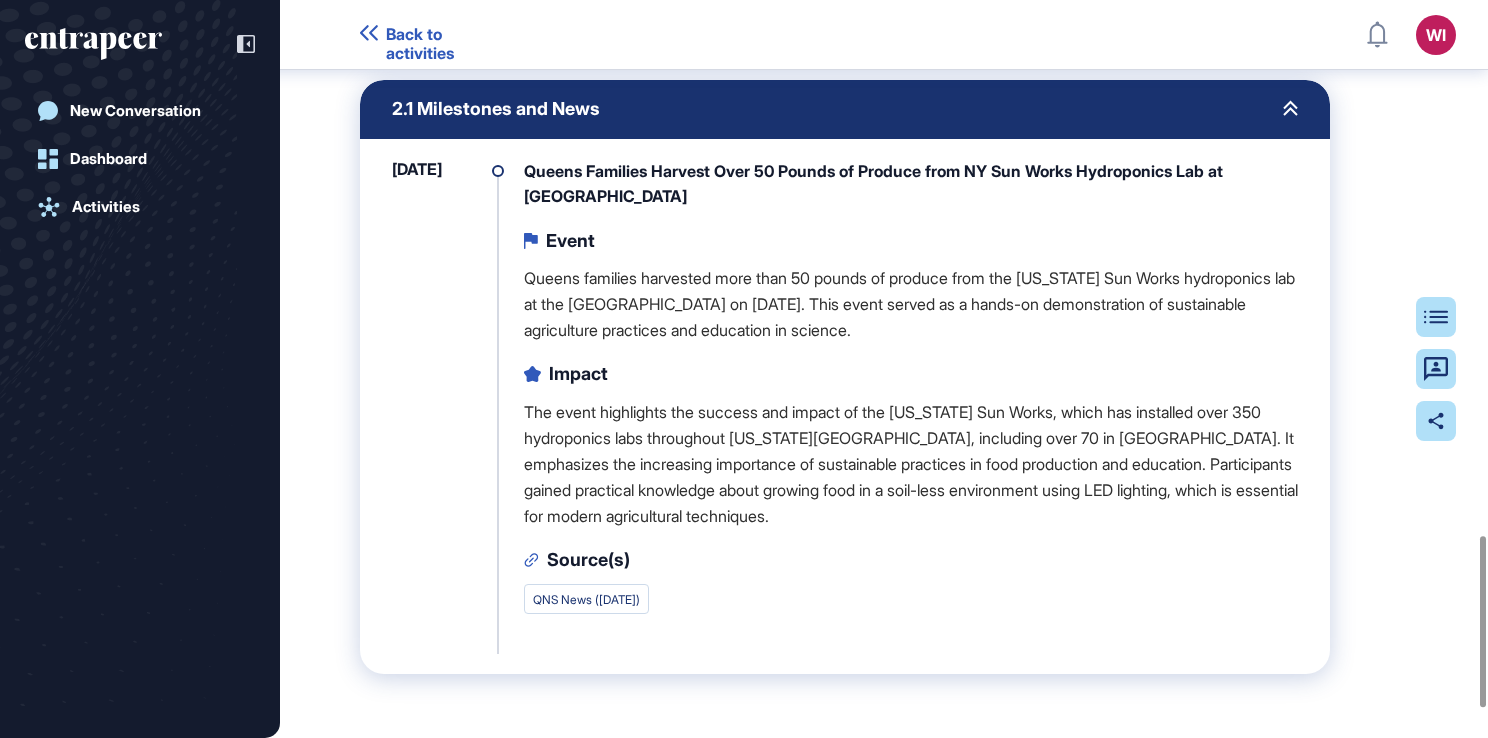 drag, startPoint x: 525, startPoint y: 163, endPoint x: 1180, endPoint y: 335, distance: 677.2068 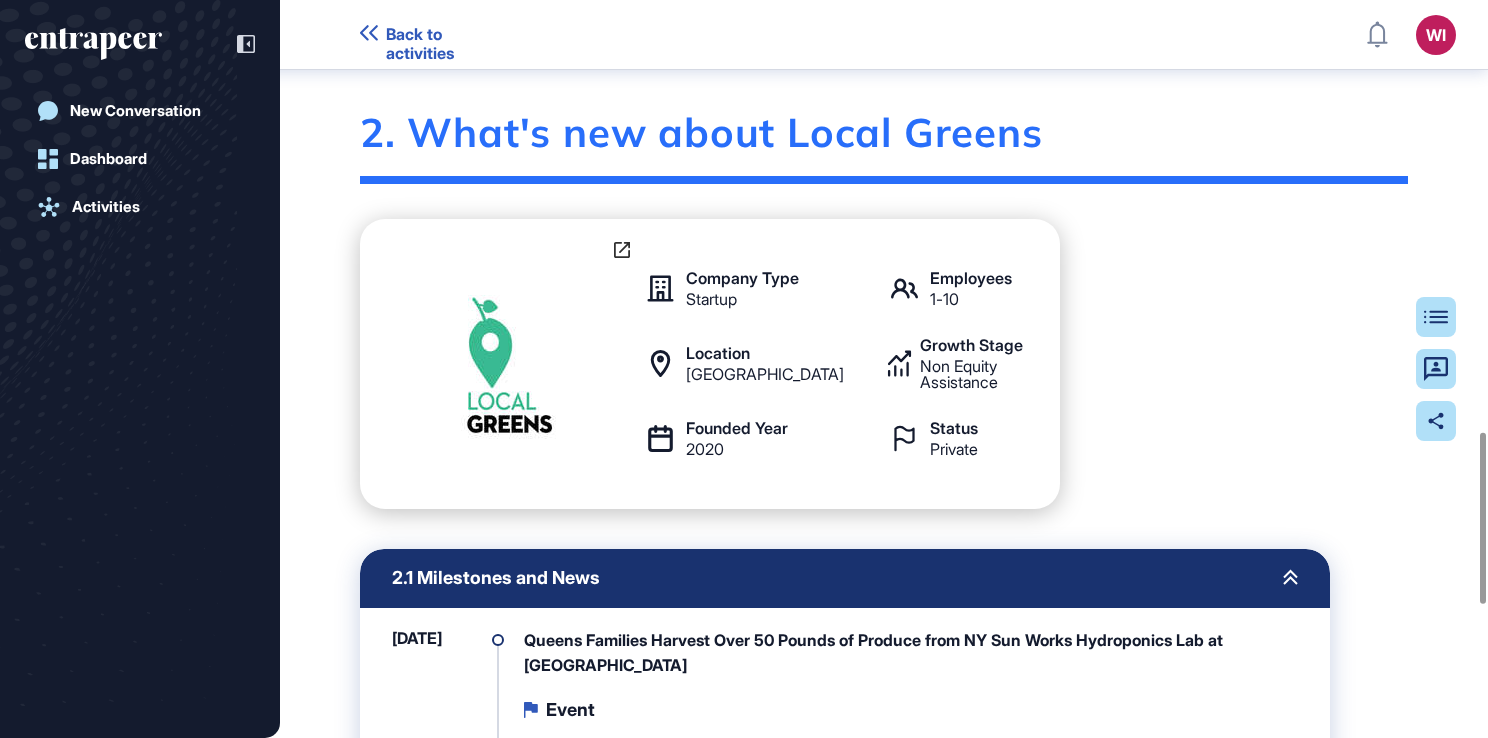 scroll, scrollTop: 1833, scrollLeft: 0, axis: vertical 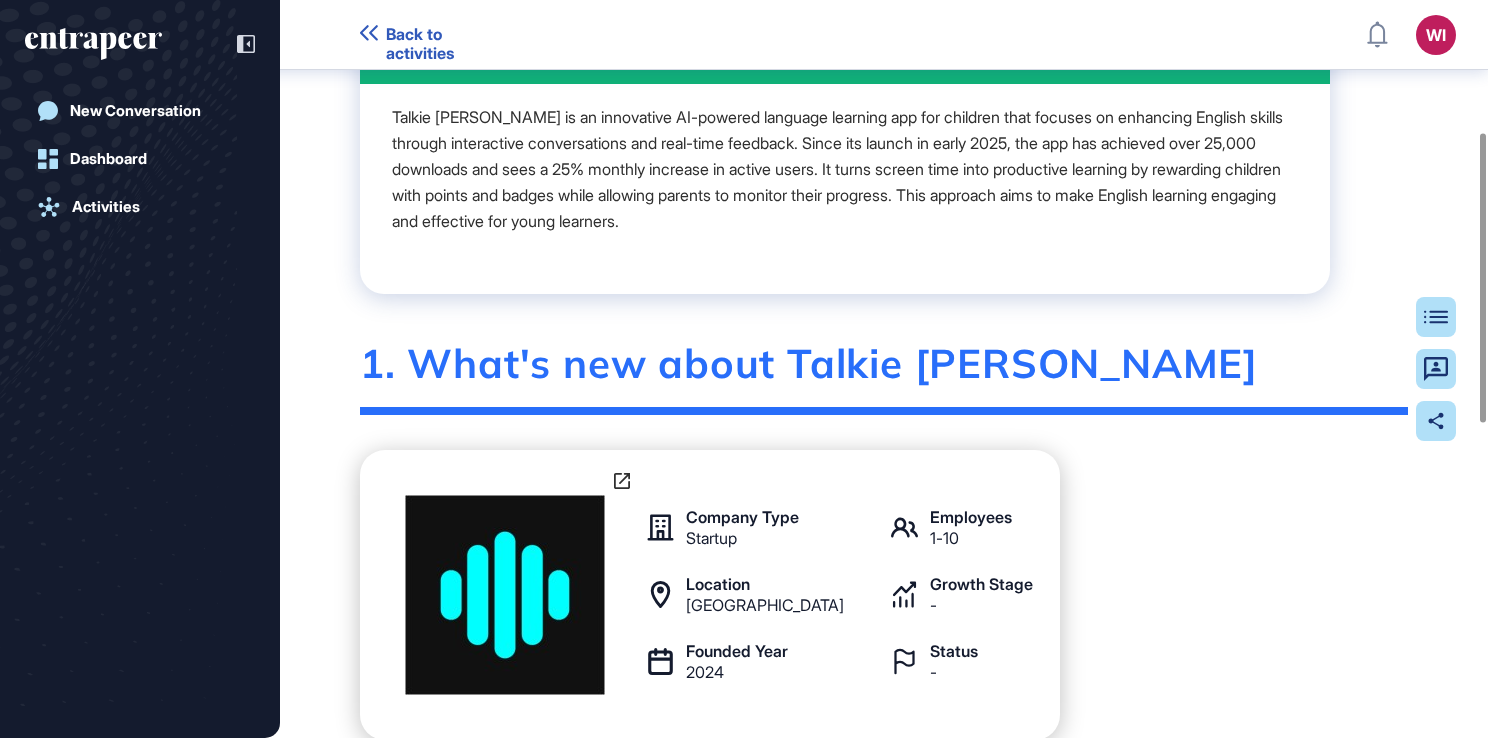 click on "Entrapeer / Workup Gaming - Weekly Update Report Sources Table of Contents Agent Interactions Share This task was requested on  [DATE] 02:33 PMT  and completed on  [DATE] 03:19 PMT . Below you will find the full research report. You can also extract the source & data collected under the Sources tab. Executive Summary [PERSON_NAME] is an innovative AI-powered language learning app for children that focuses on enhancing English skills through interactive conversations and real-time feedback. Since its launch in early 2025, the app has achieved over 25,000 downloads and sees a 25% monthly increase in active users. It turns screen time into productive learning by rewarding children with points and badges while allowing parents to monitor their progress. This approach aims to make English learning engaging and effective for young learners. 1. What's new about Talkie [PERSON_NAME] Company Type Startup Employees 1-10 Location [GEOGRAPHIC_DATA] Growth Stage - Founded Year [DATE] Status - 1.1 Milestones and News [DATE]" at bounding box center (884, 609) 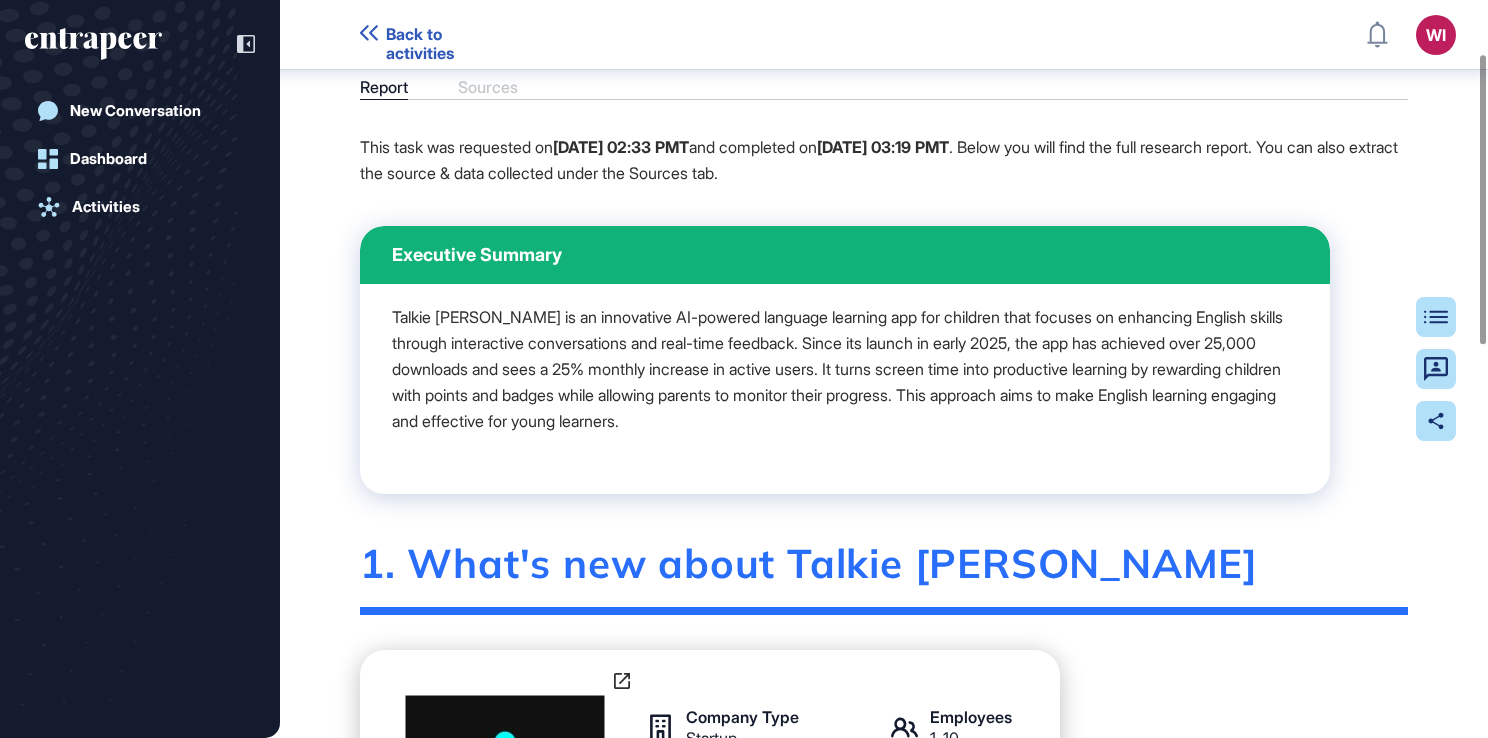 scroll, scrollTop: 136, scrollLeft: 0, axis: vertical 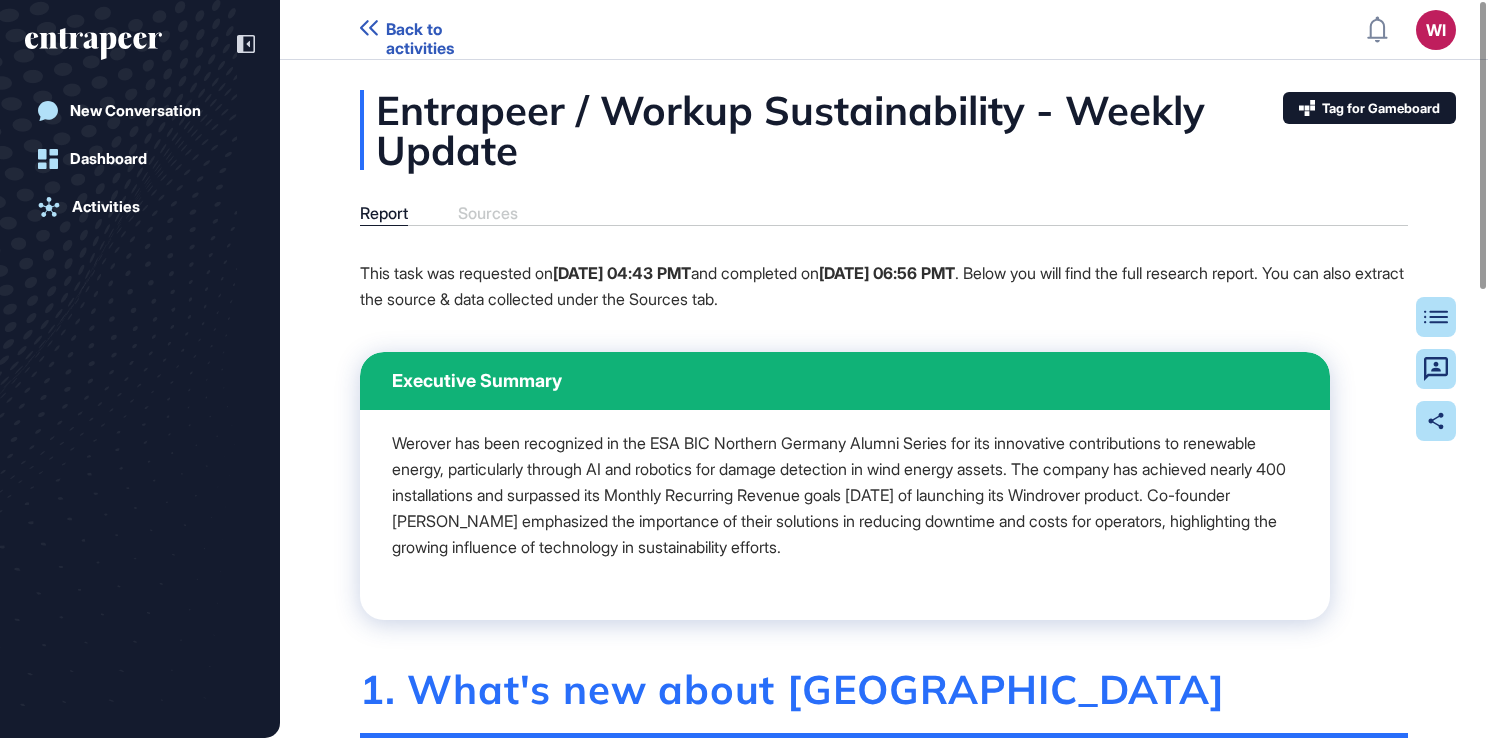 click on "This task was requested on  [DATE] 04:43 PMT  and completed on  [DATE] 06:56 PMT . Below you will find the full research report. You can also extract the source & data collected under the Sources tab." at bounding box center [884, 293] 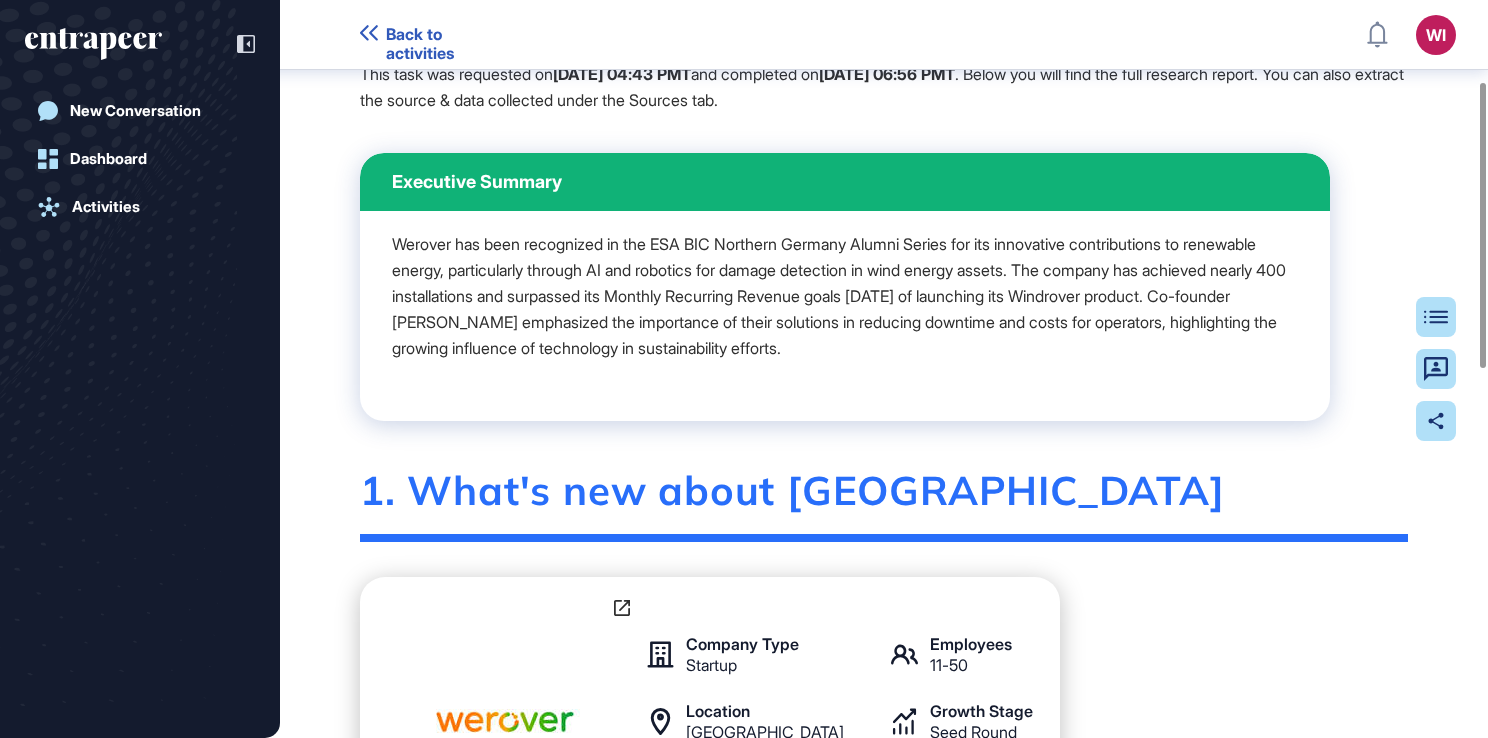 scroll, scrollTop: 210, scrollLeft: 0, axis: vertical 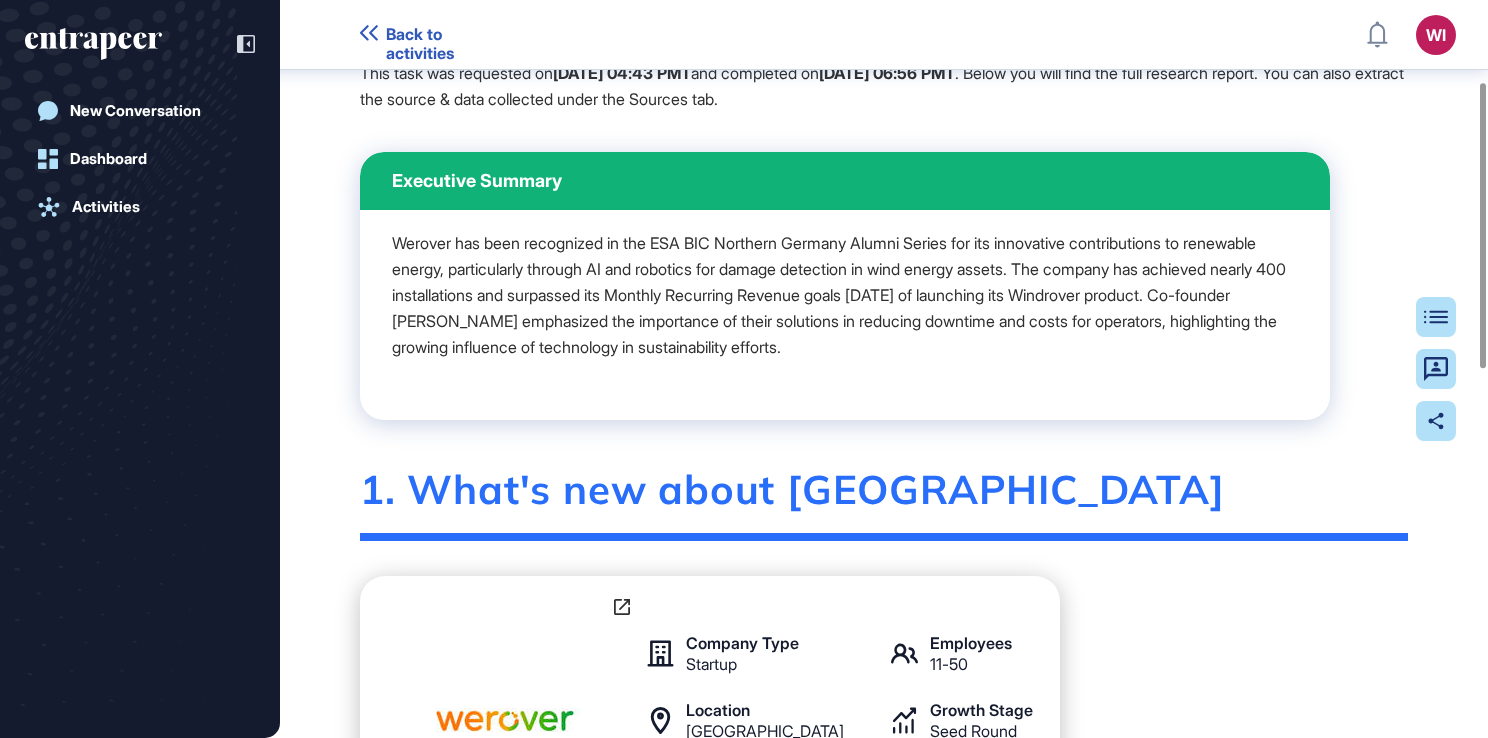drag, startPoint x: 406, startPoint y: 231, endPoint x: 1224, endPoint y: 362, distance: 828.4232 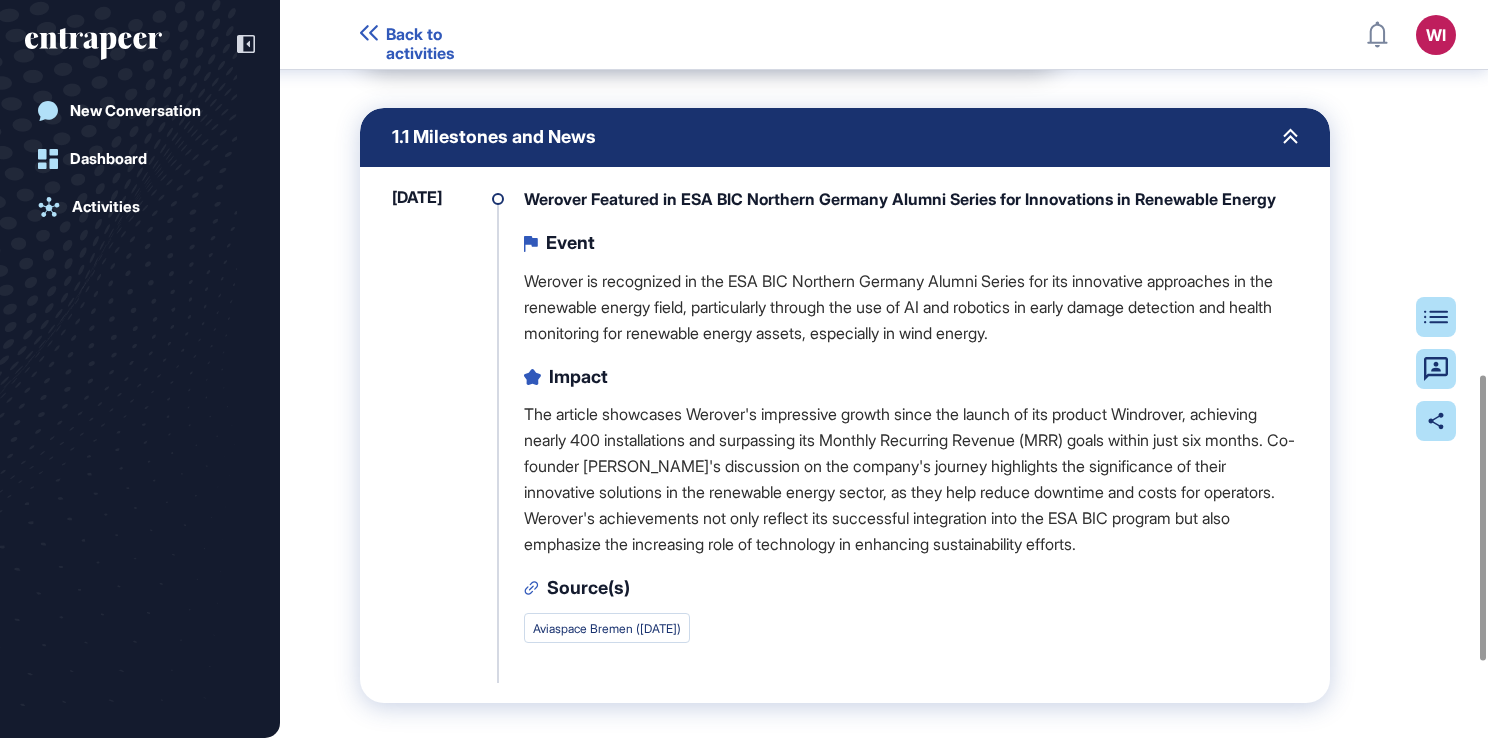scroll, scrollTop: 1010, scrollLeft: 0, axis: vertical 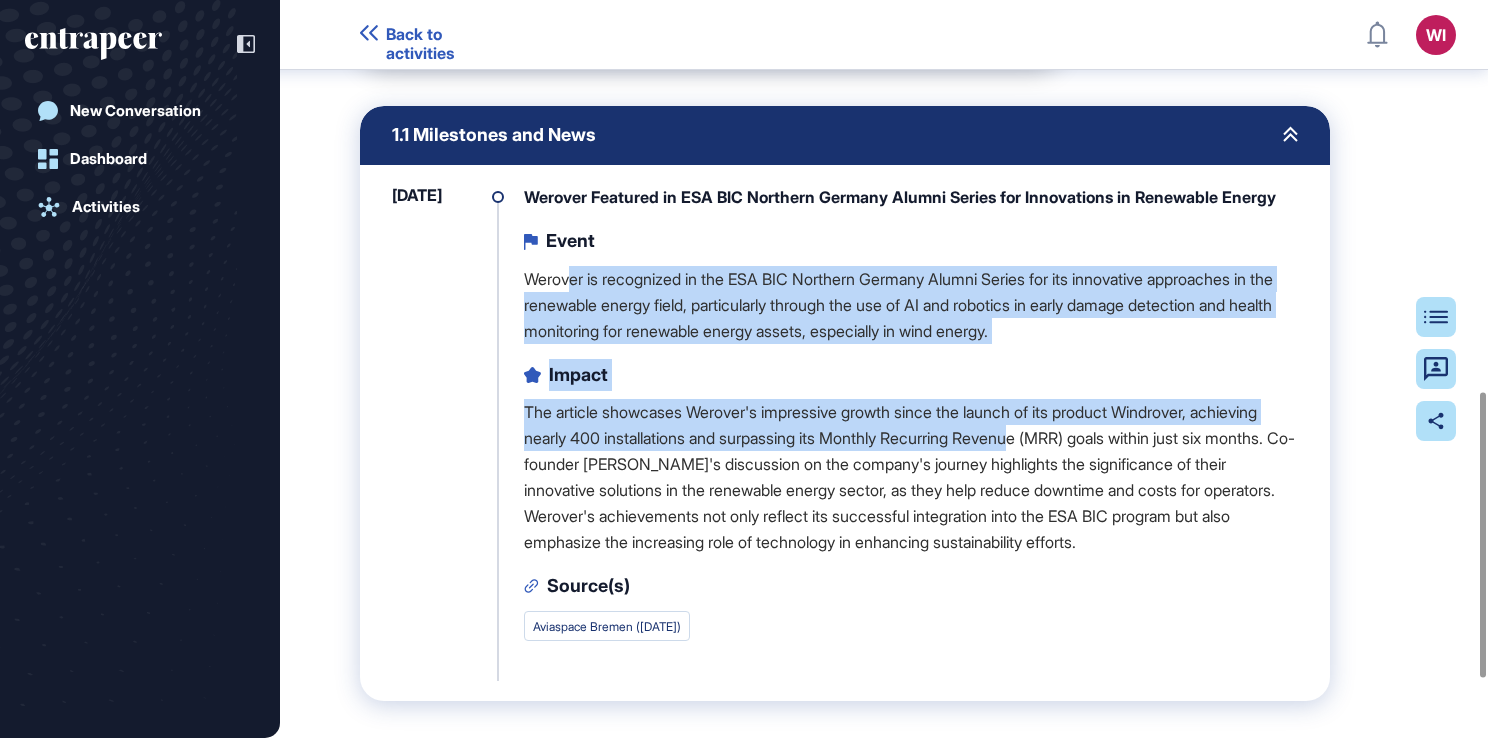 drag, startPoint x: 633, startPoint y: 281, endPoint x: 1122, endPoint y: 442, distance: 514.8223 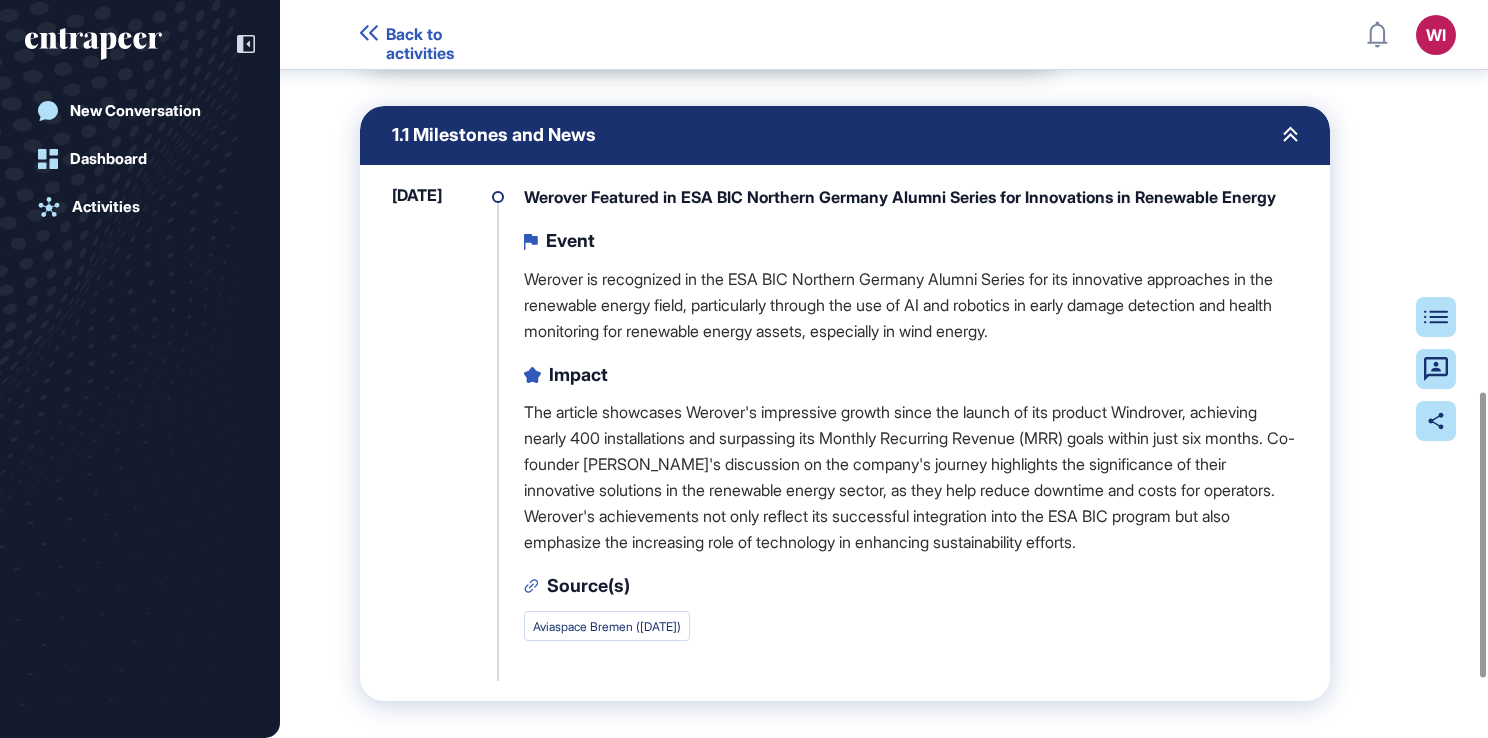 click on "Aviaspace Bremen ([DATE])" 